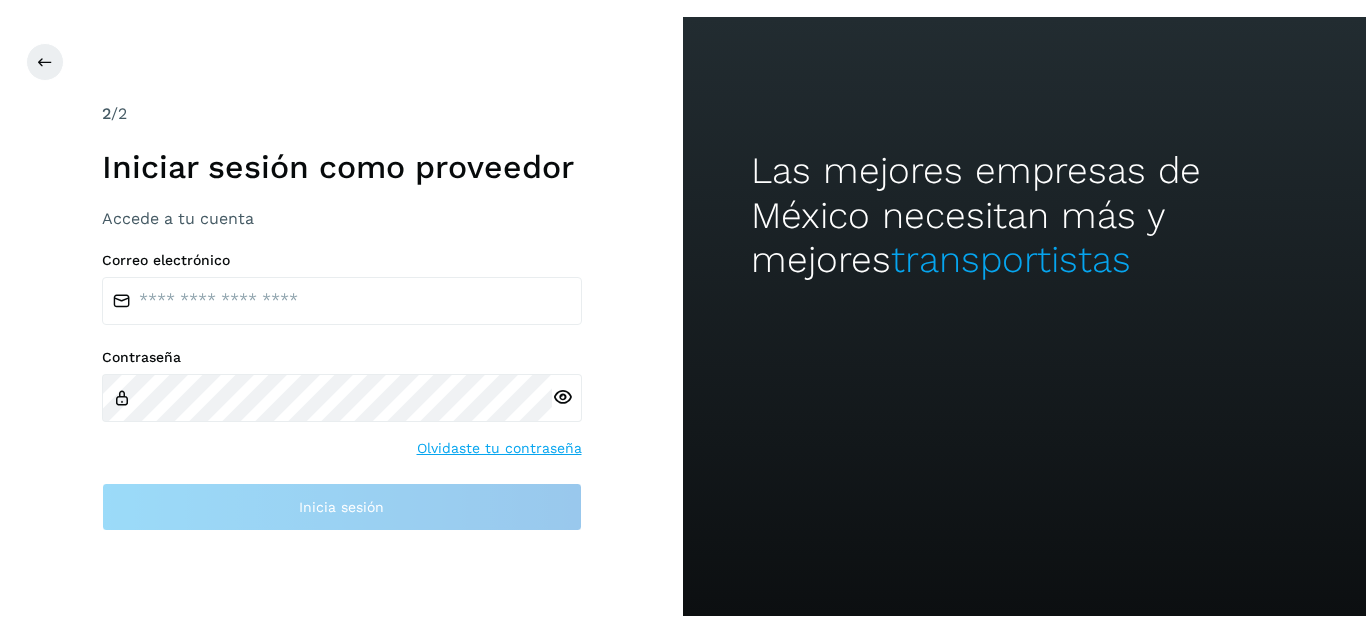 scroll, scrollTop: 0, scrollLeft: 0, axis: both 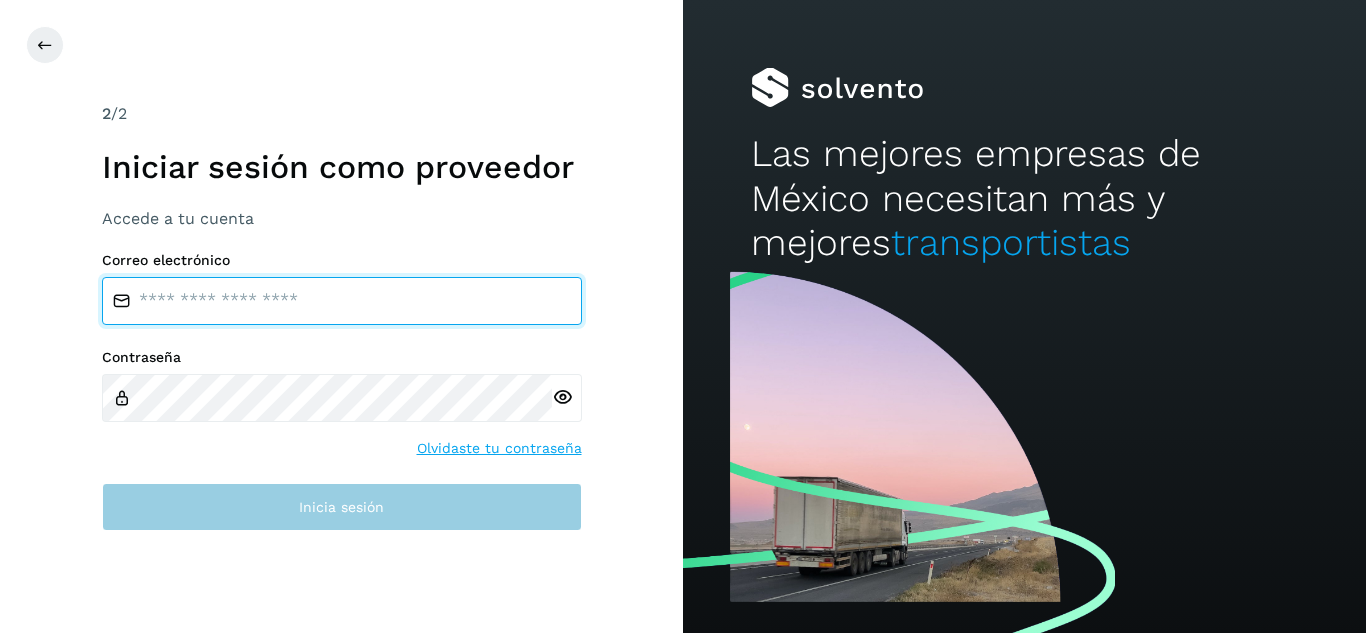 type on "**********" 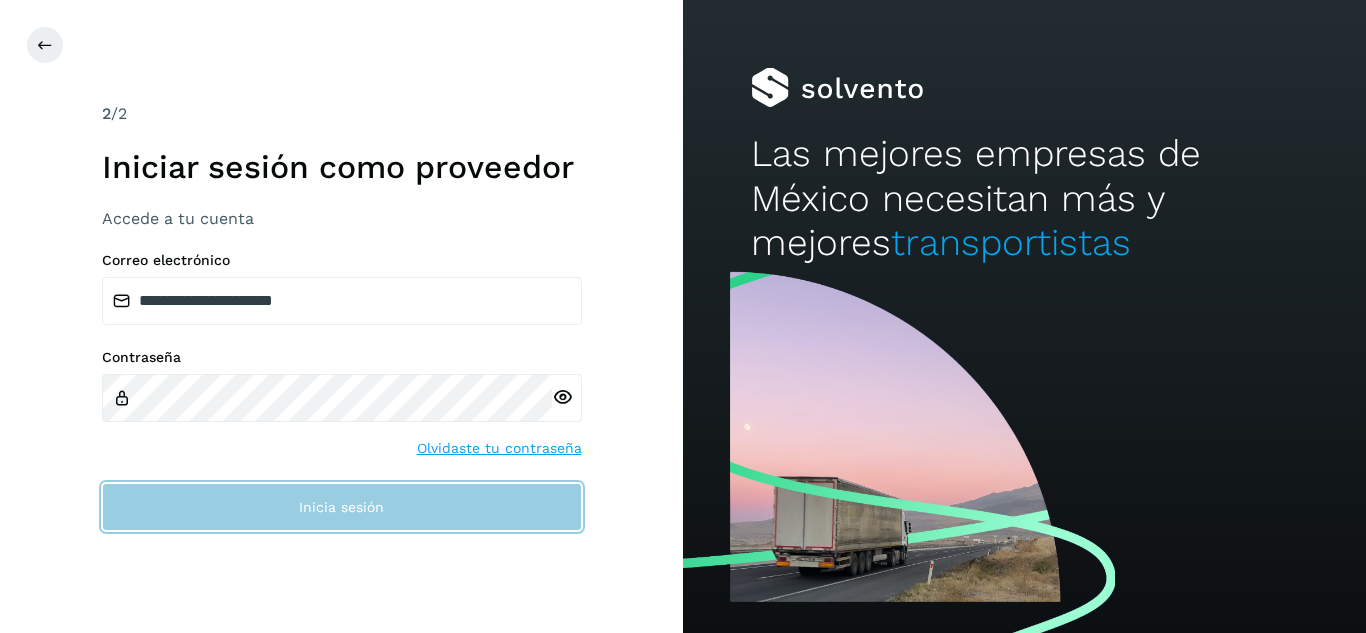 click on "Inicia sesión" at bounding box center [342, 507] 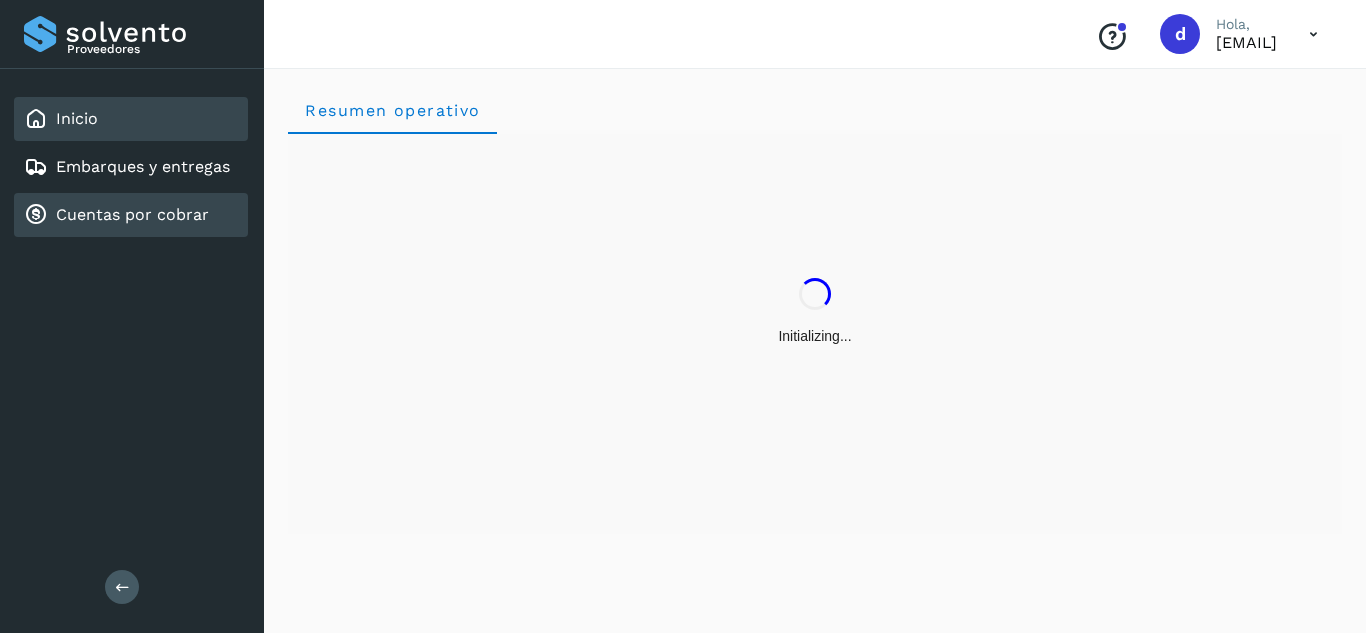 click on "Cuentas por cobrar" at bounding box center (132, 214) 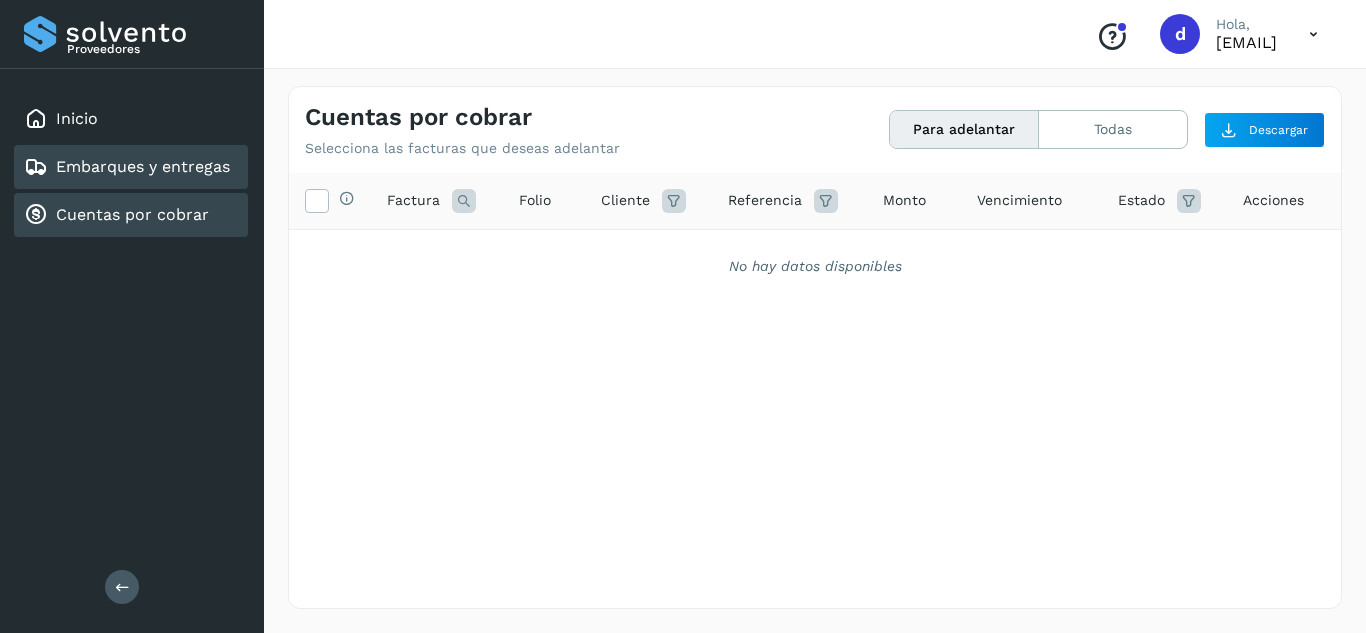 click on "Embarques y entregas" at bounding box center (143, 166) 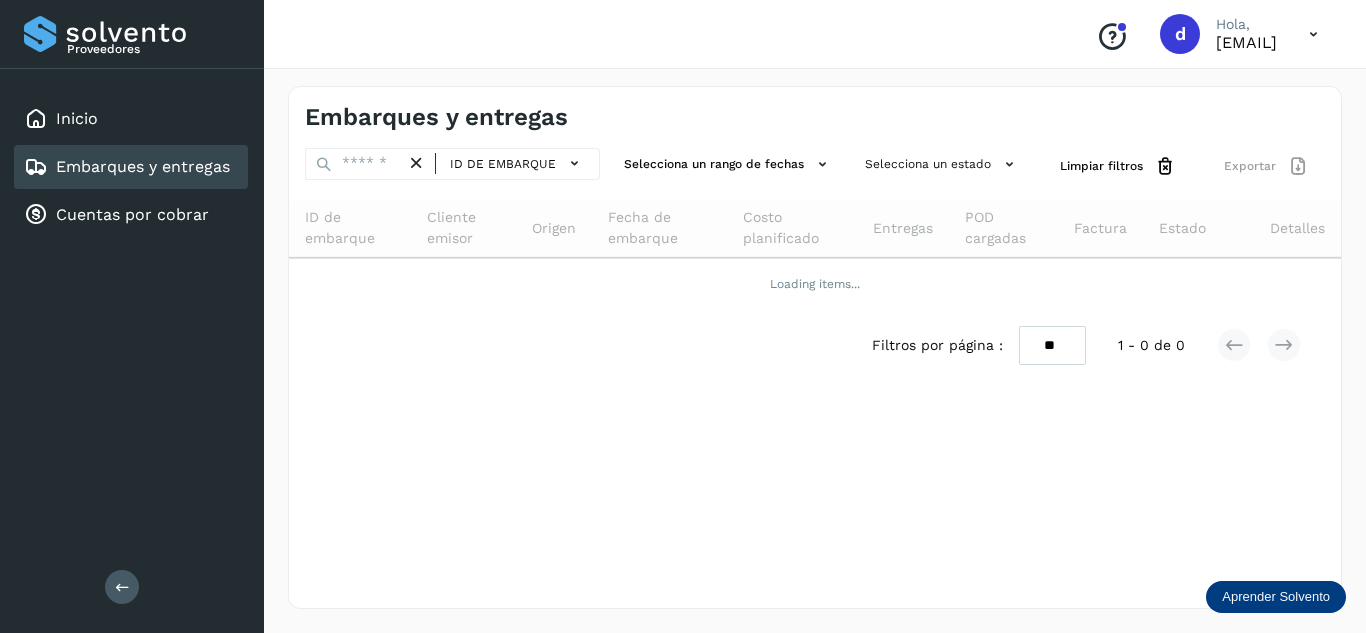 click at bounding box center (416, 163) 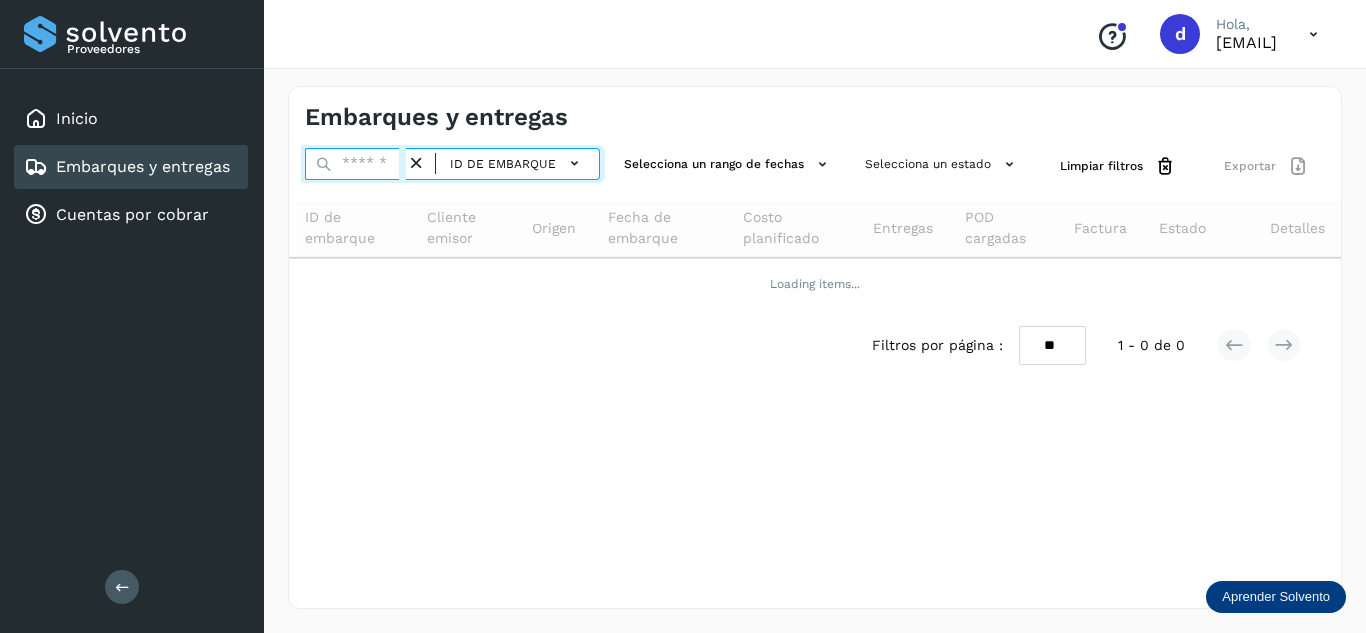 click at bounding box center (355, 164) 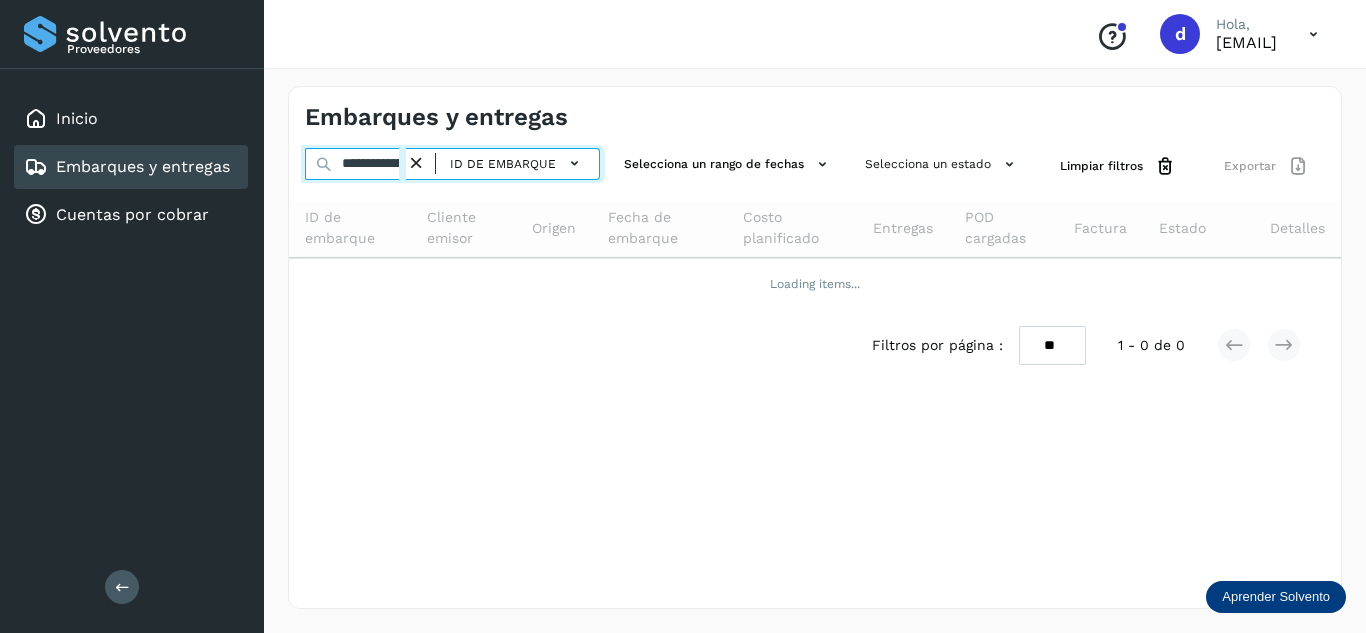 scroll, scrollTop: 0, scrollLeft: 76, axis: horizontal 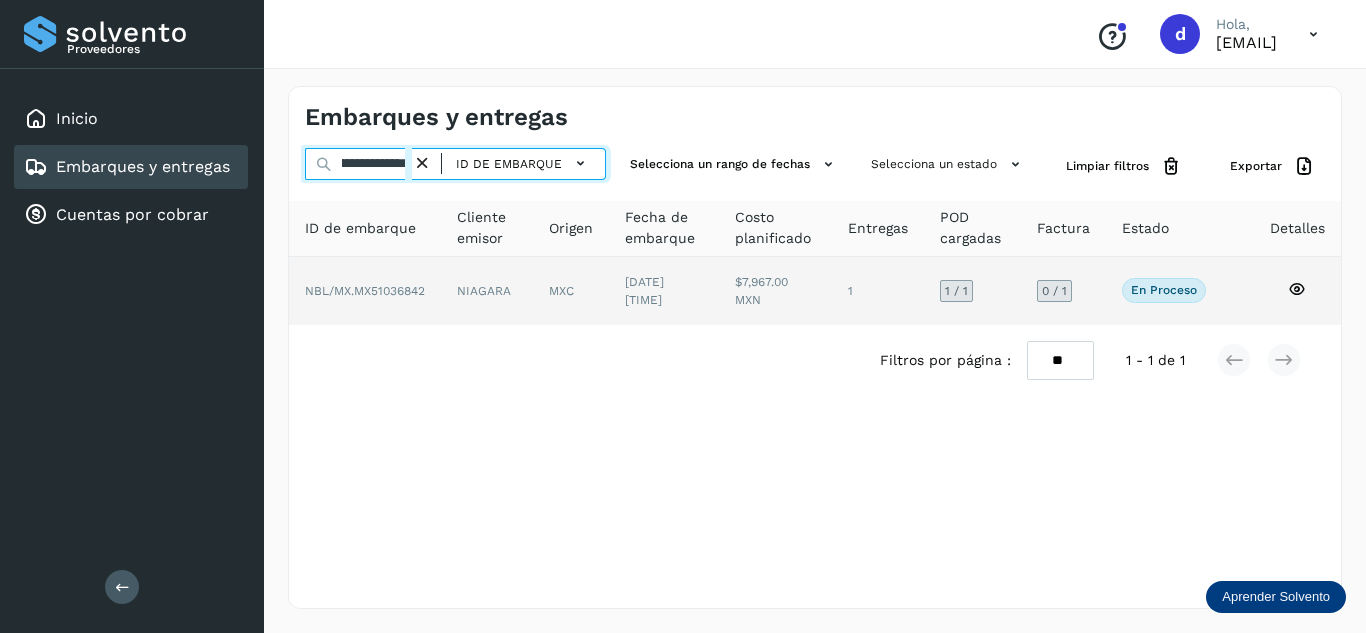 type on "**********" 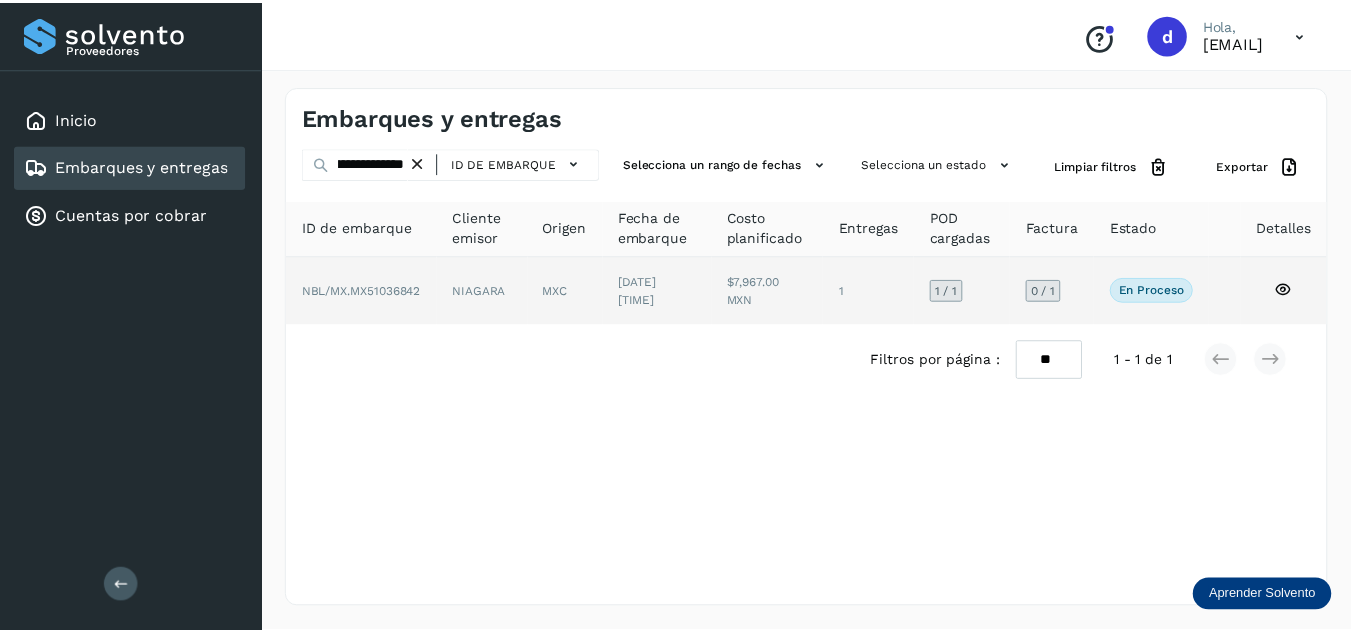 scroll, scrollTop: 0, scrollLeft: 0, axis: both 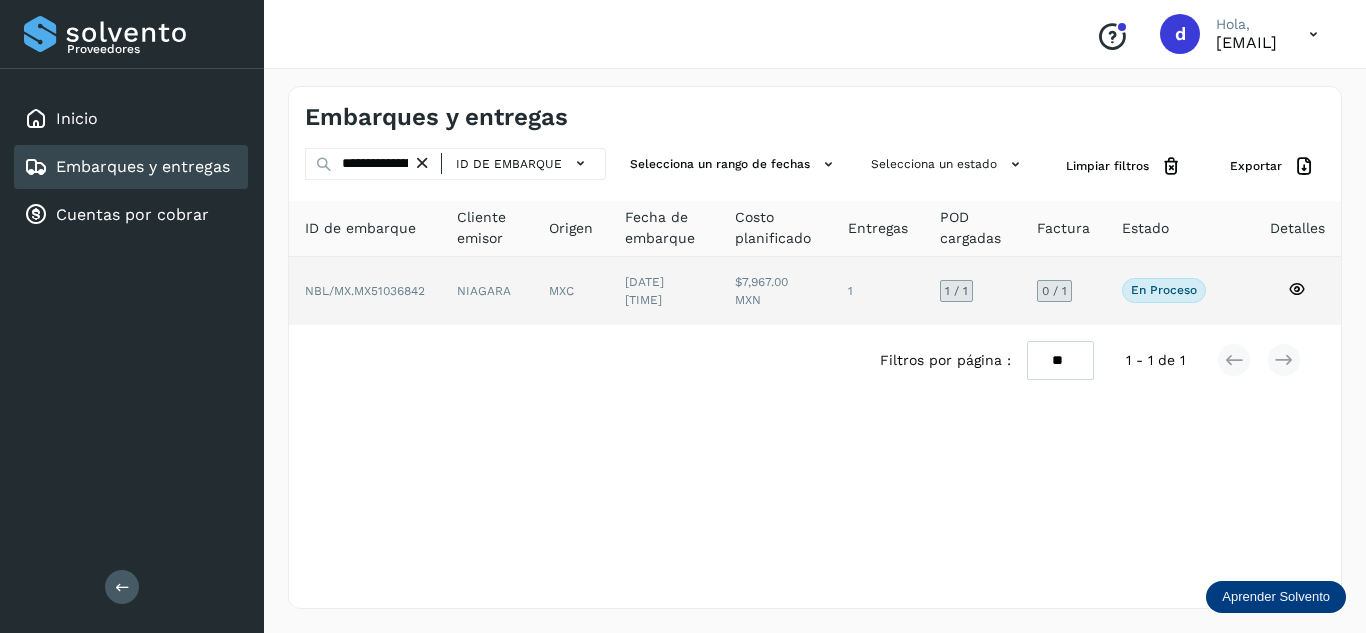 click 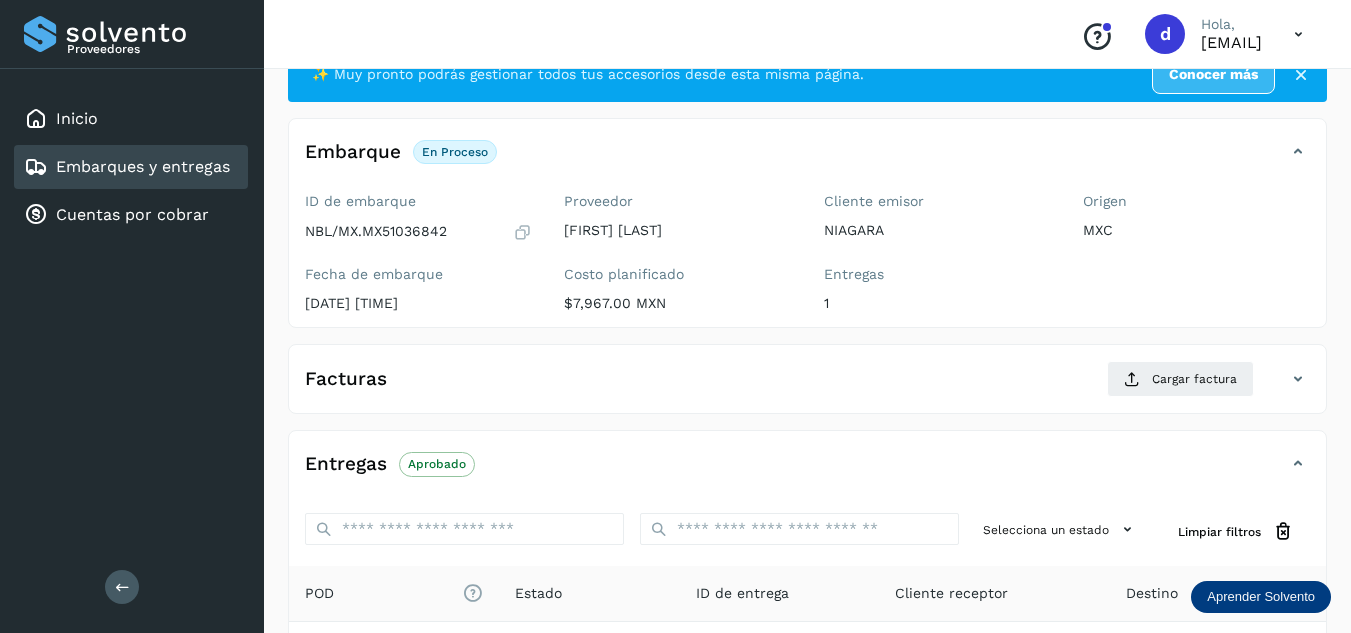 scroll, scrollTop: 100, scrollLeft: 0, axis: vertical 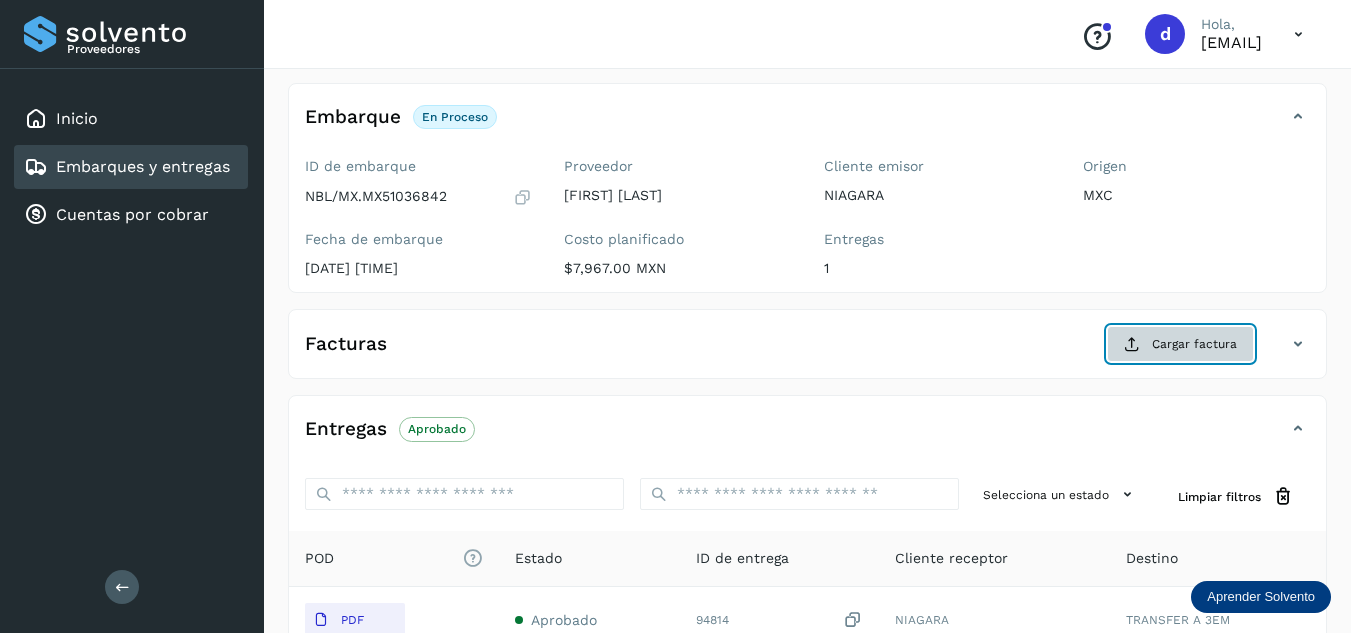 click on "Cargar factura" 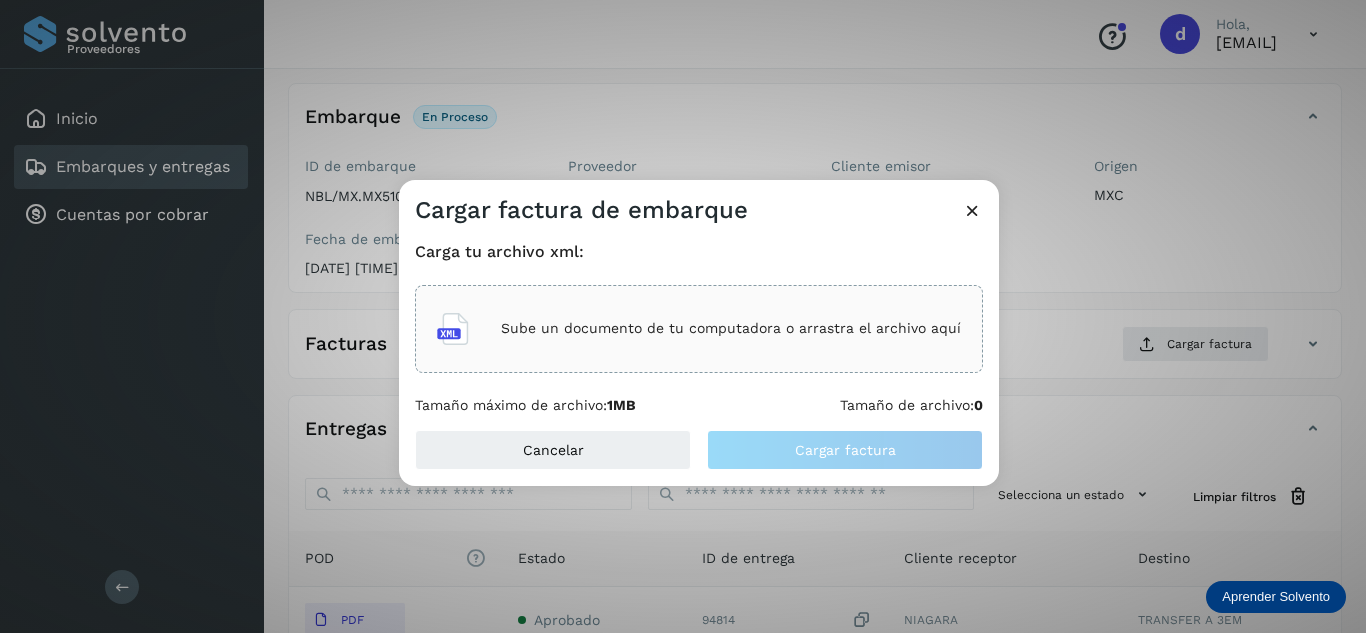 click on "Sube un documento de tu computadora o arrastra el archivo aquí" at bounding box center [731, 328] 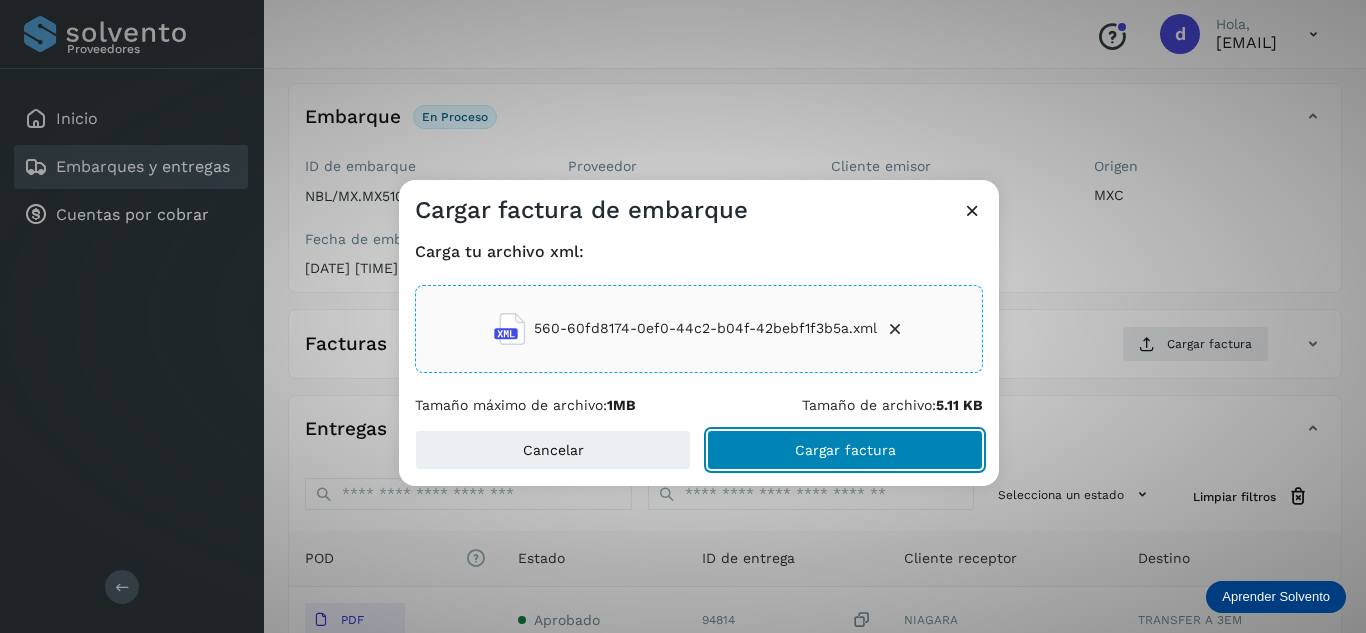 click on "Cargar factura" 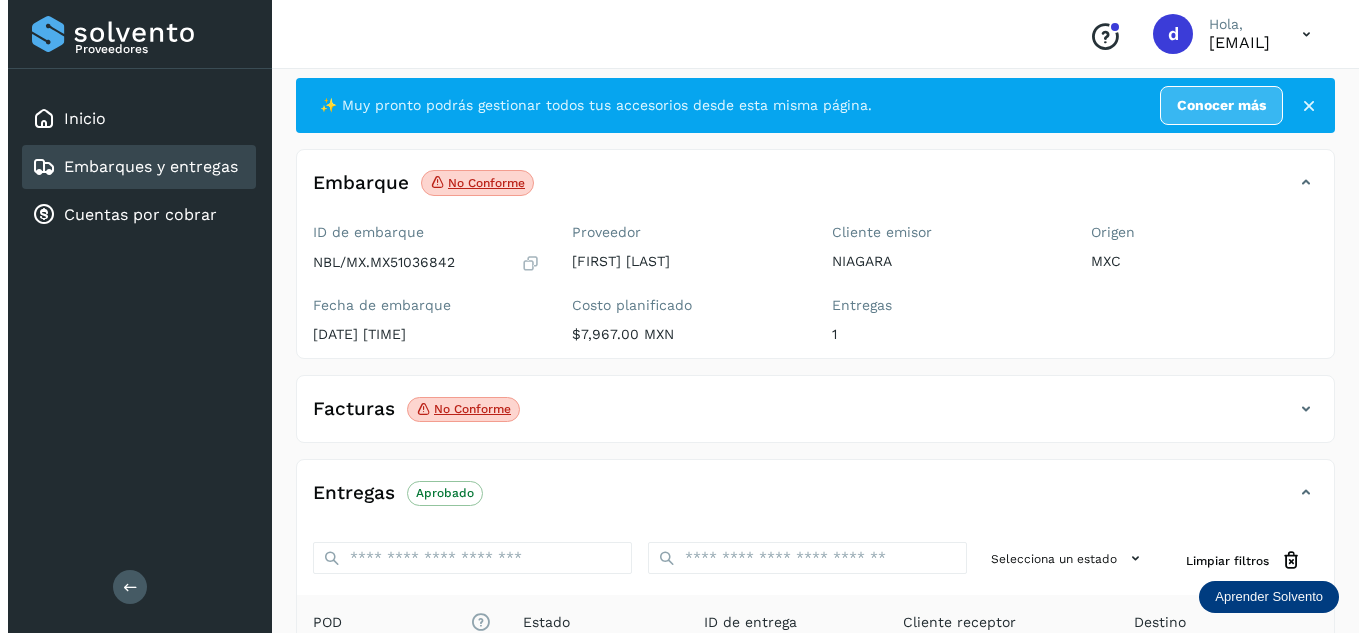 scroll, scrollTop: 0, scrollLeft: 0, axis: both 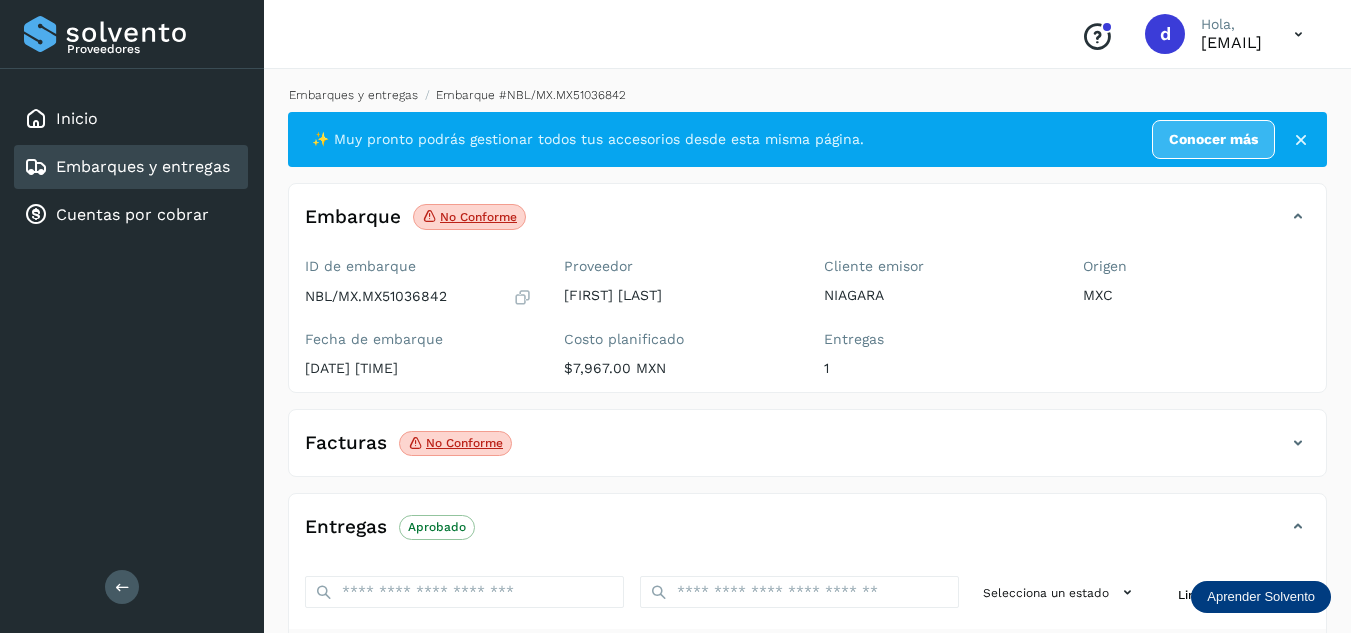 click on "Embarques y entregas" at bounding box center (353, 95) 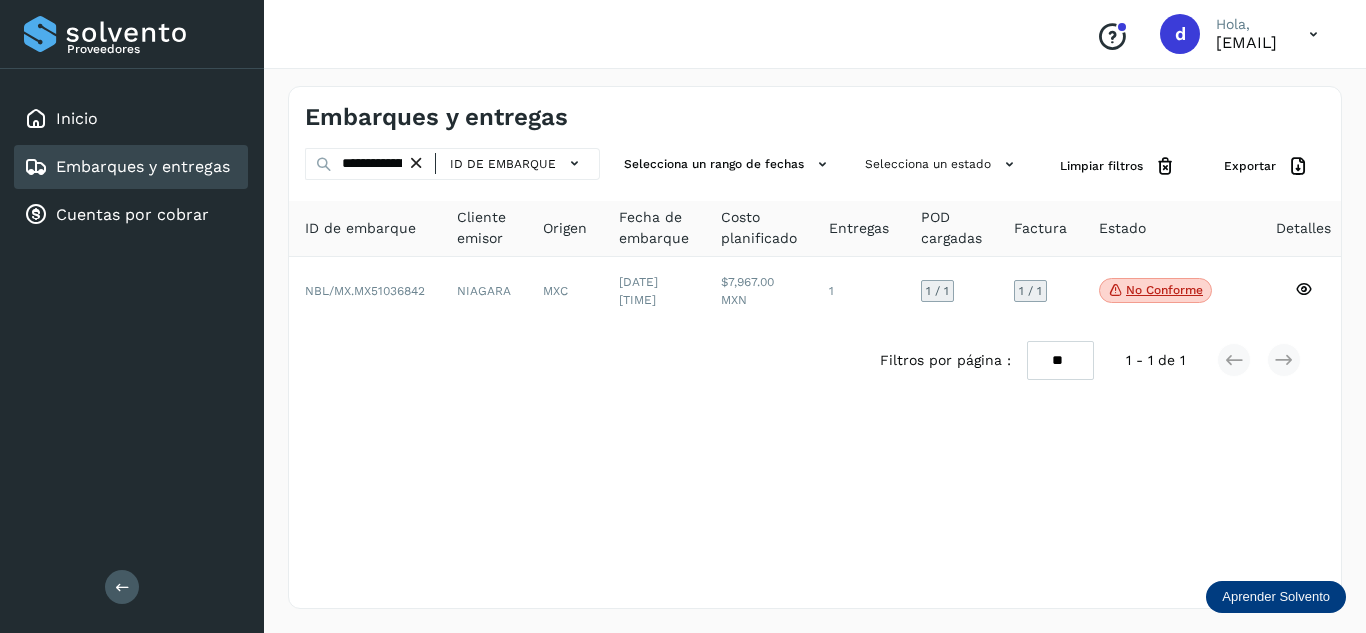 click at bounding box center (416, 163) 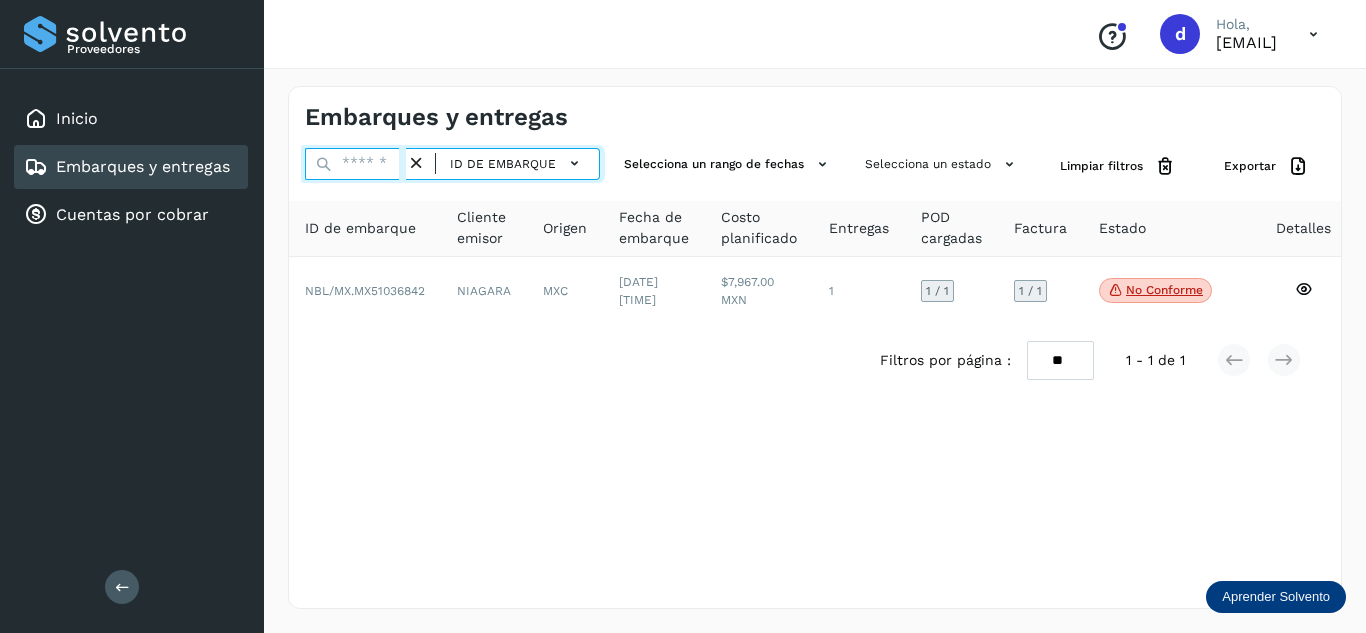 click at bounding box center [355, 164] 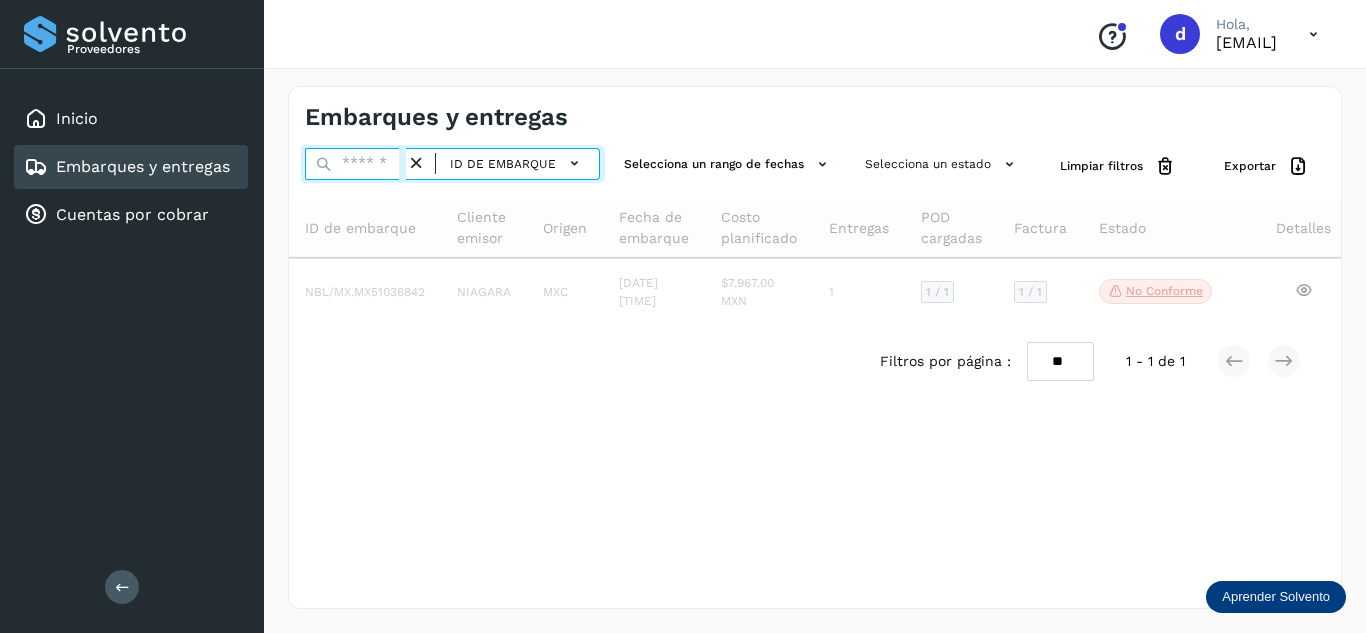 paste on "**********" 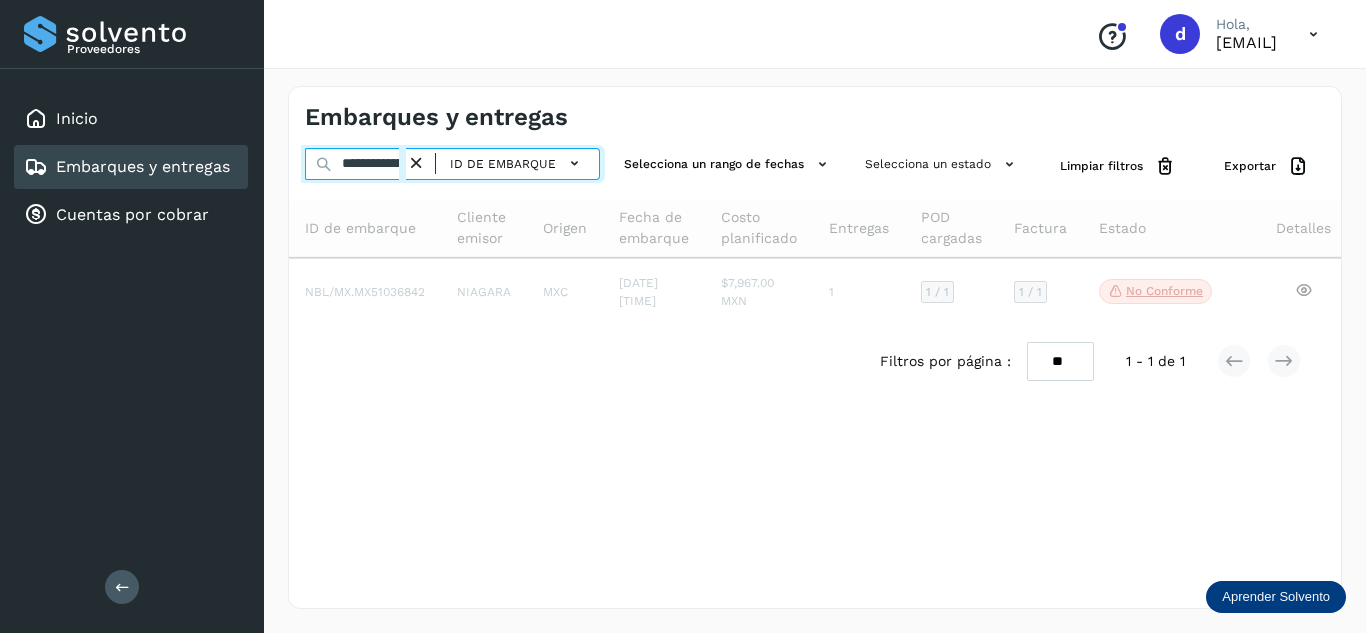 scroll, scrollTop: 0, scrollLeft: 73, axis: horizontal 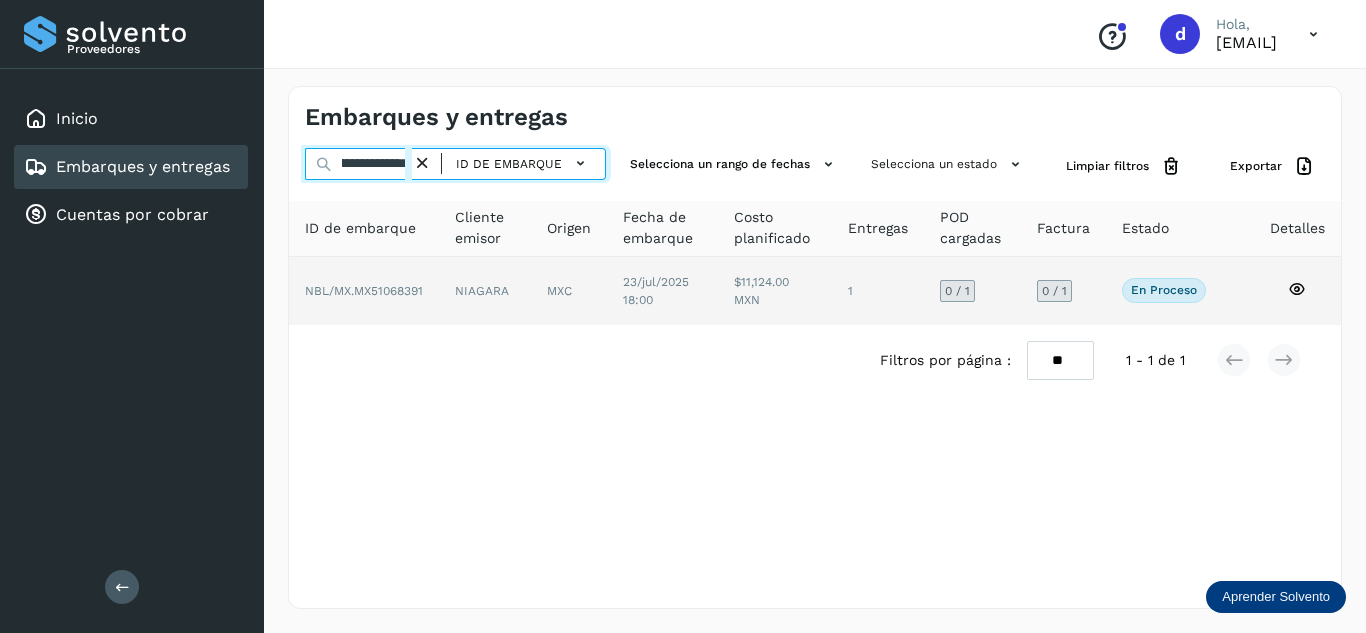 type on "**********" 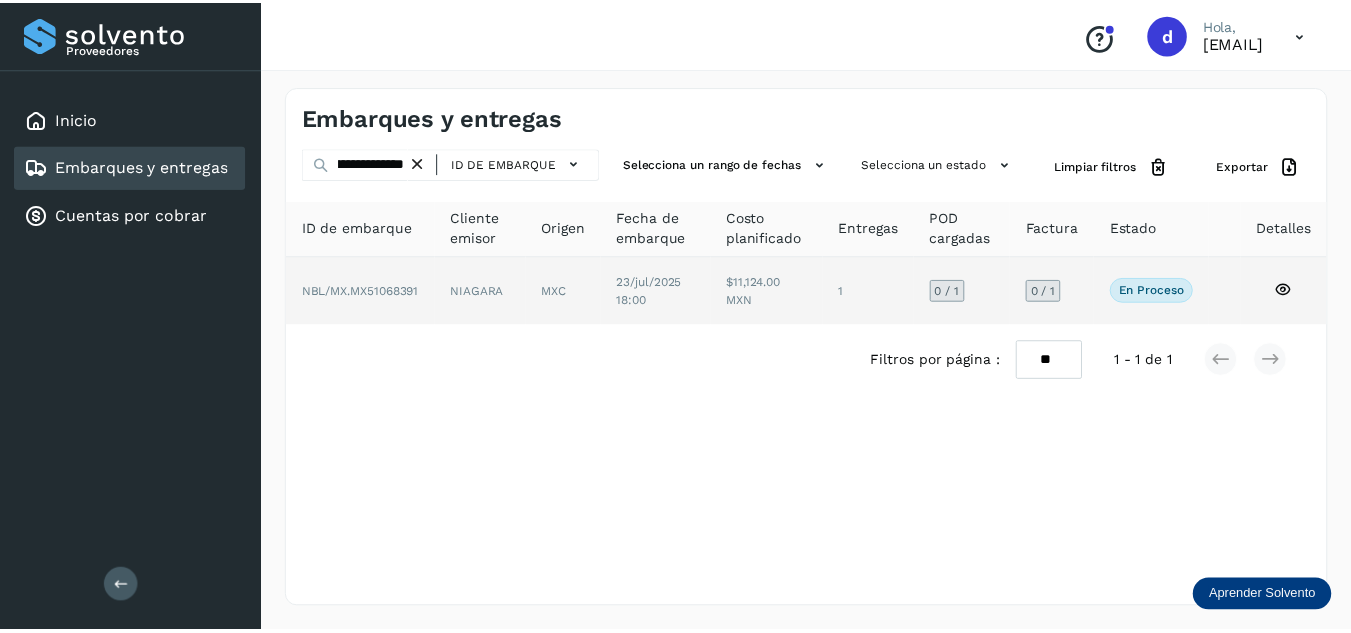 scroll, scrollTop: 0, scrollLeft: 0, axis: both 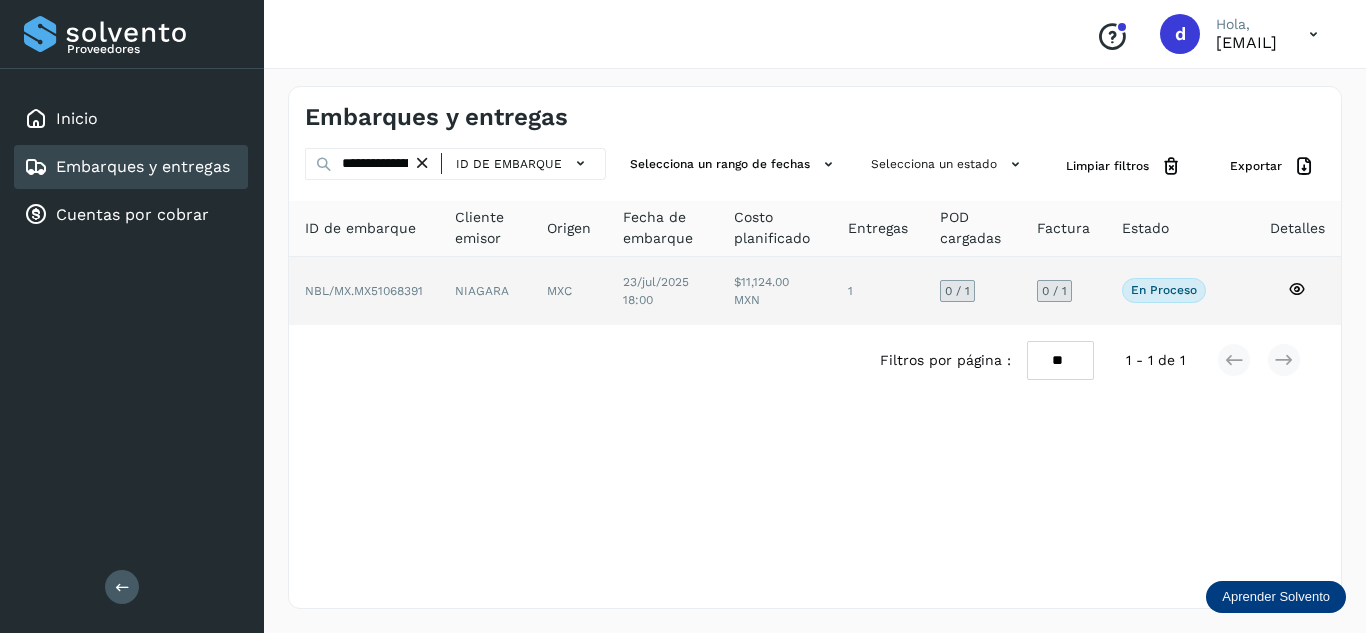 click 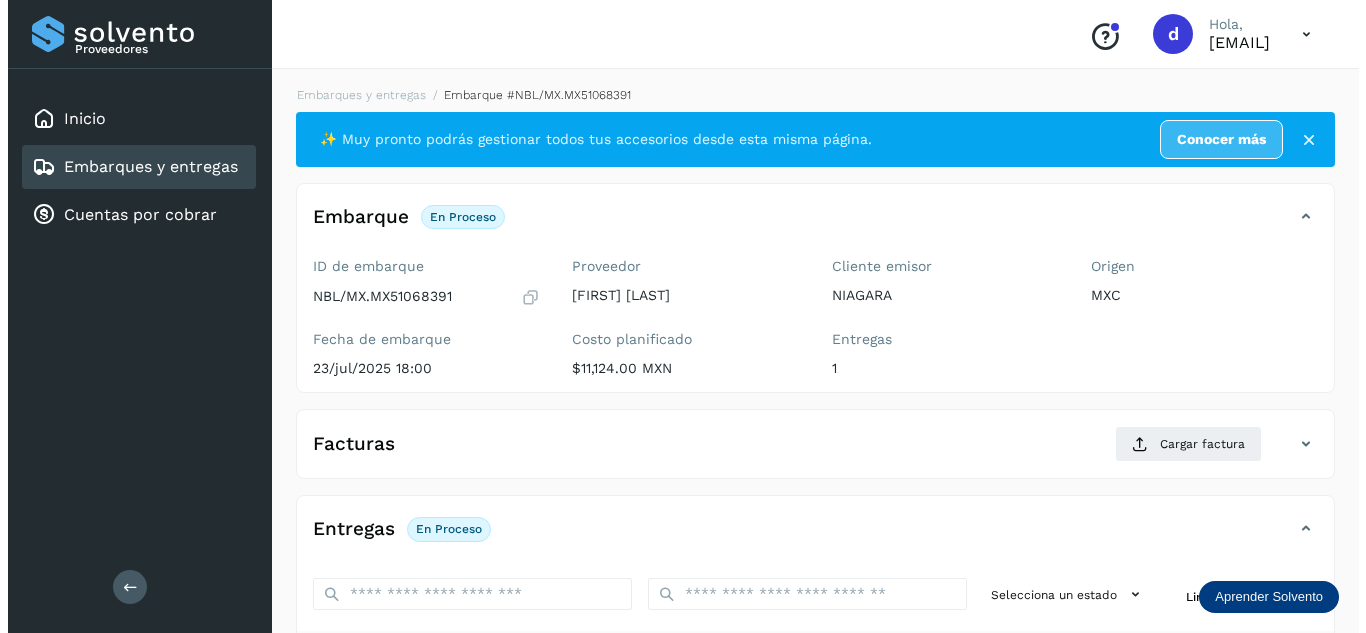 scroll, scrollTop: 316, scrollLeft: 0, axis: vertical 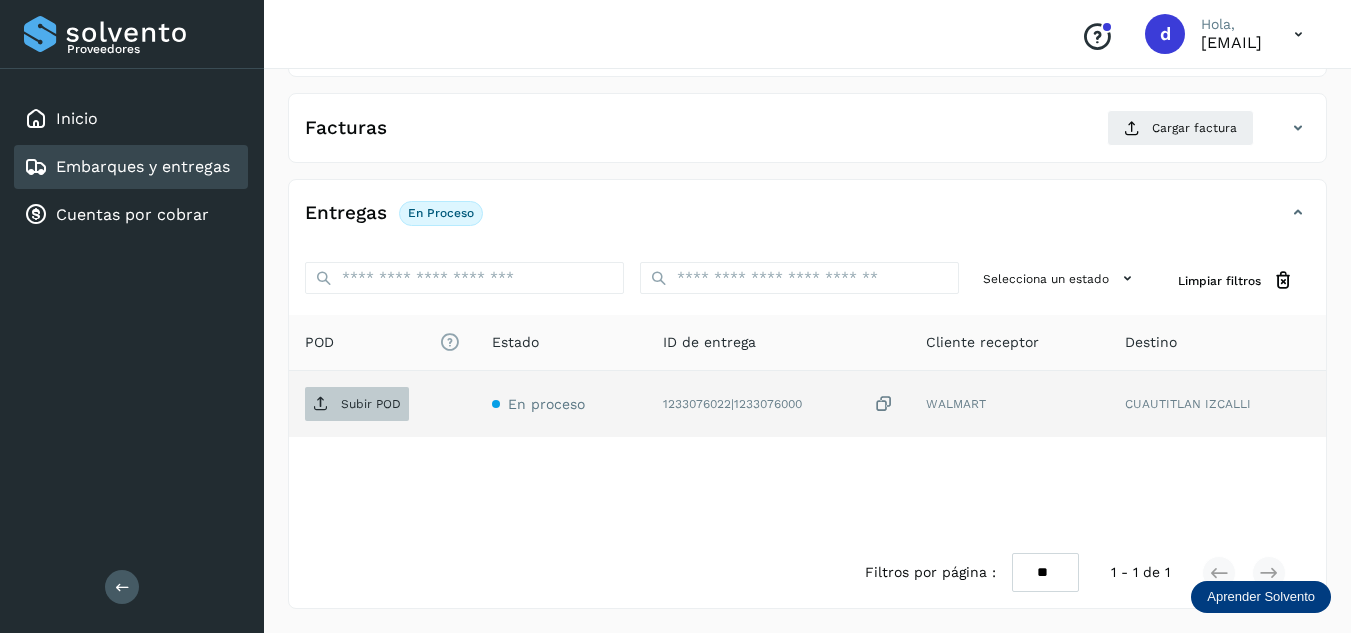 click on "Subir POD" at bounding box center (371, 404) 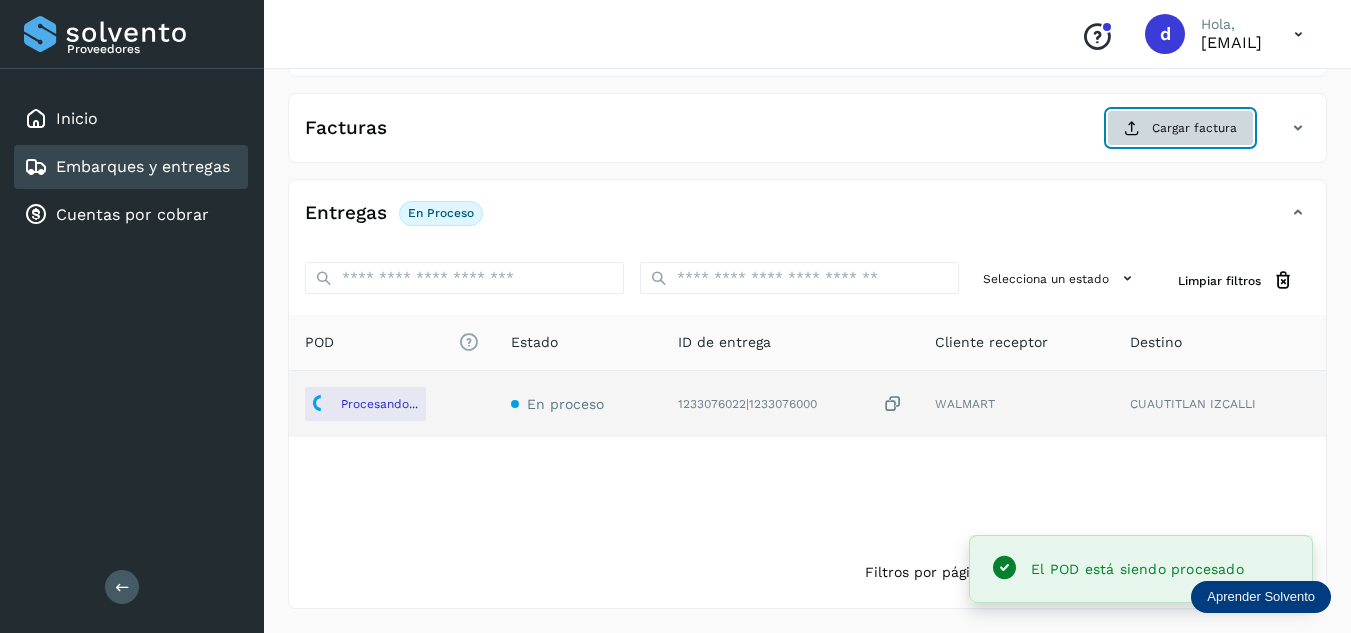 click on "Cargar factura" at bounding box center (1180, 128) 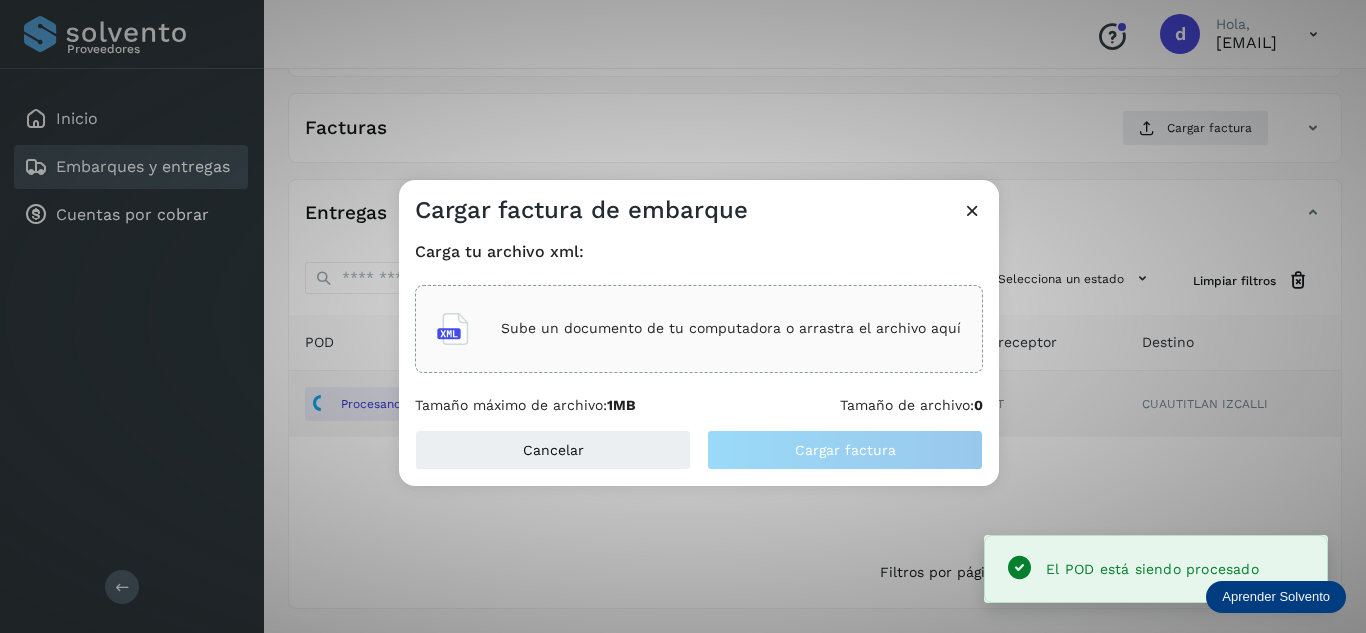 click on "Sube un documento de tu computadora o arrastra el archivo aquí" at bounding box center (731, 328) 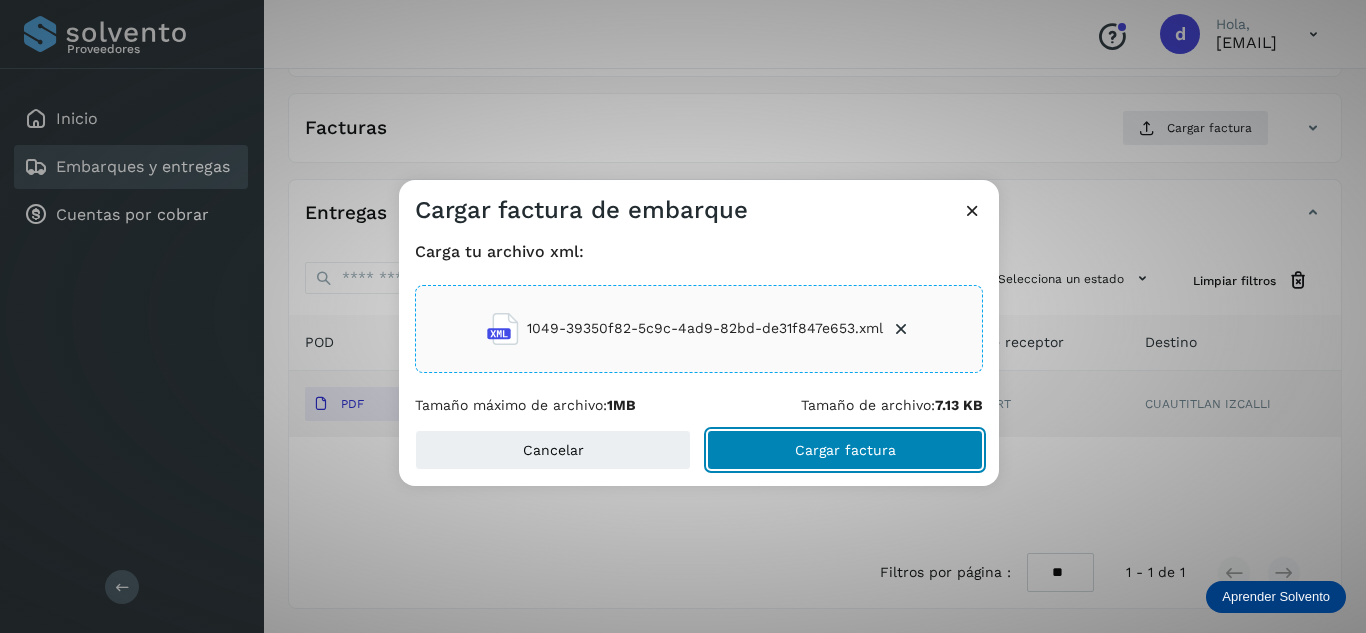 click on "Cargar factura" 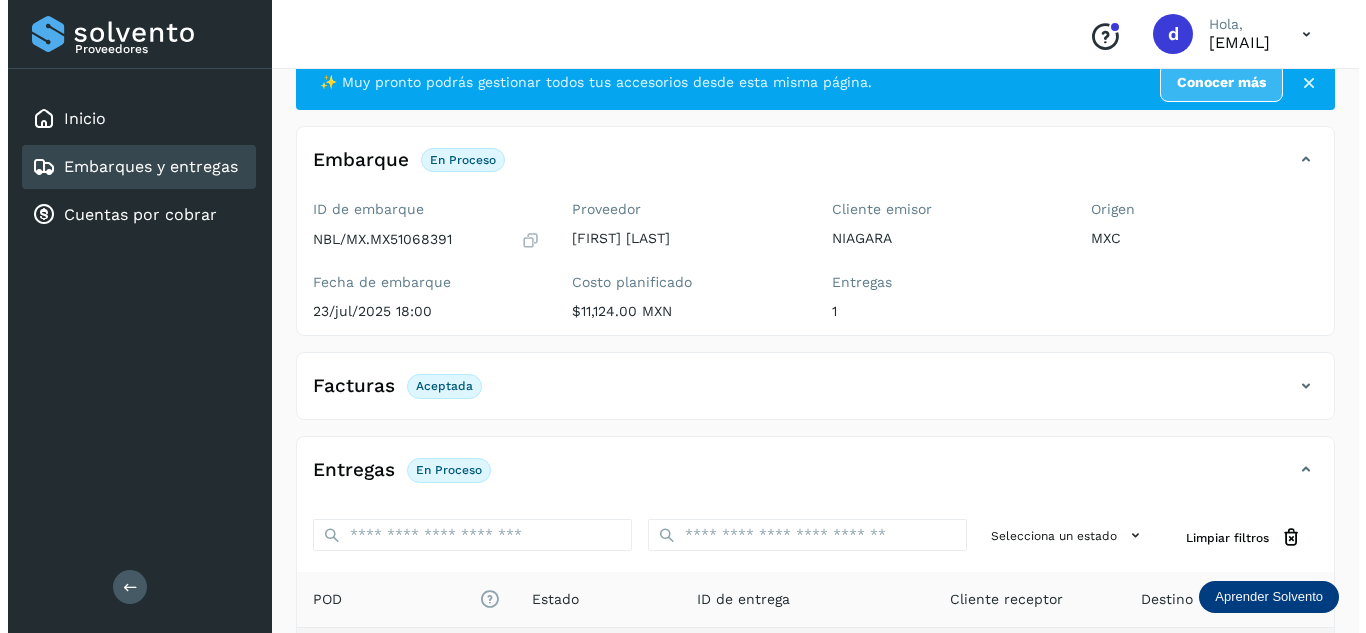 scroll, scrollTop: 0, scrollLeft: 0, axis: both 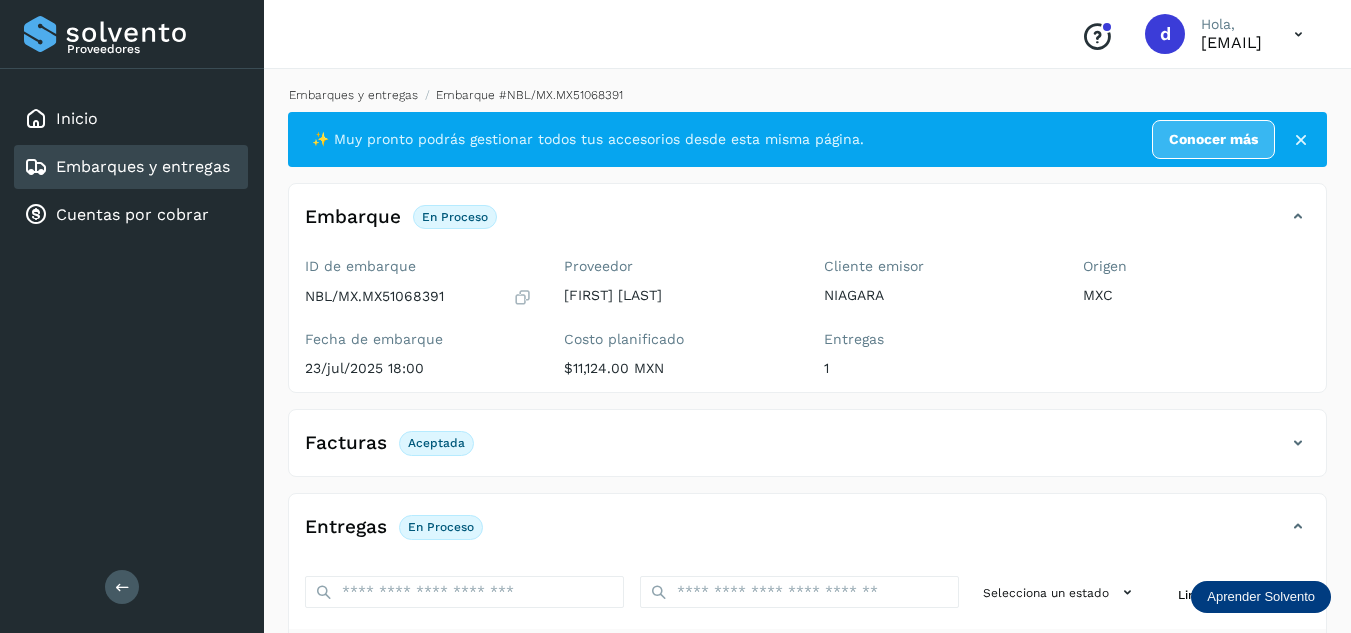click on "Embarques y entregas" at bounding box center (353, 95) 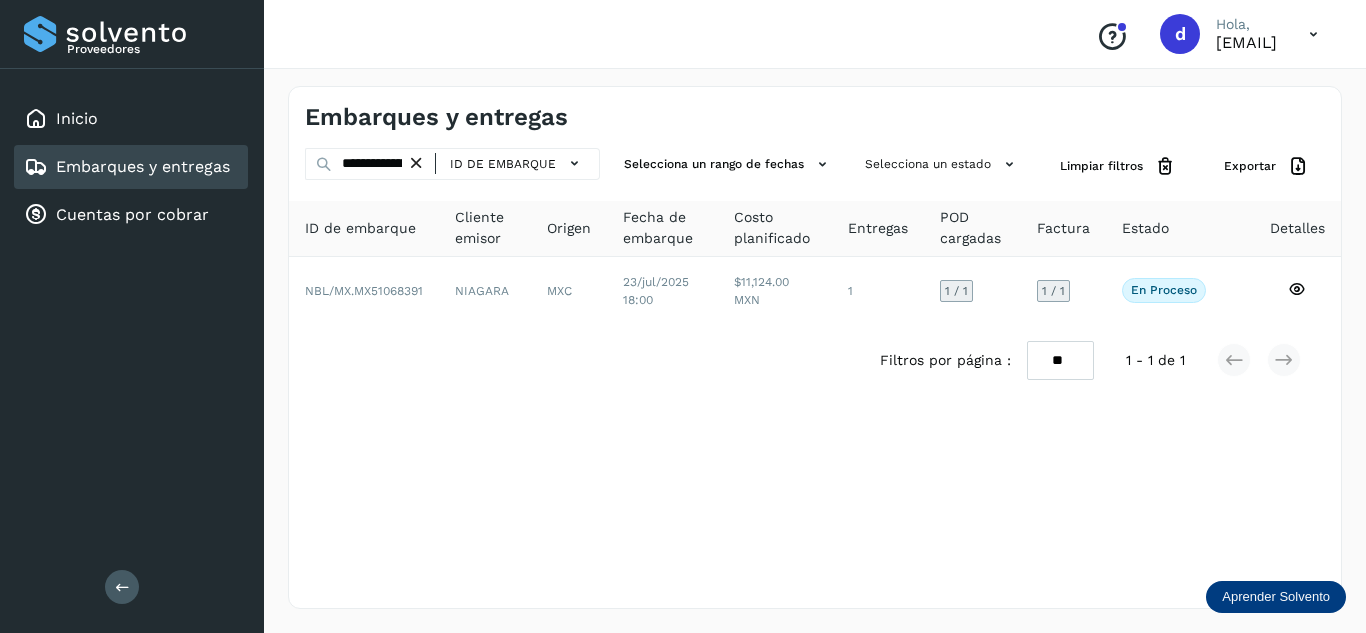drag, startPoint x: 430, startPoint y: 162, endPoint x: 413, endPoint y: 163, distance: 17.029387 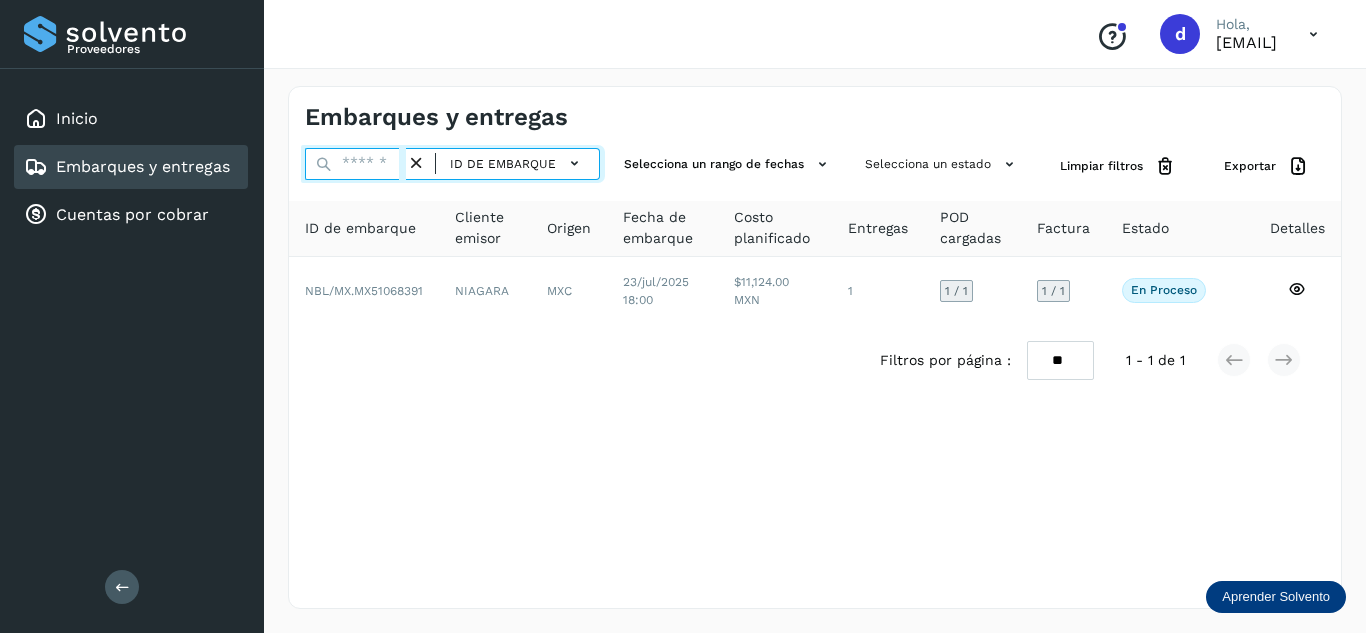 click at bounding box center [355, 164] 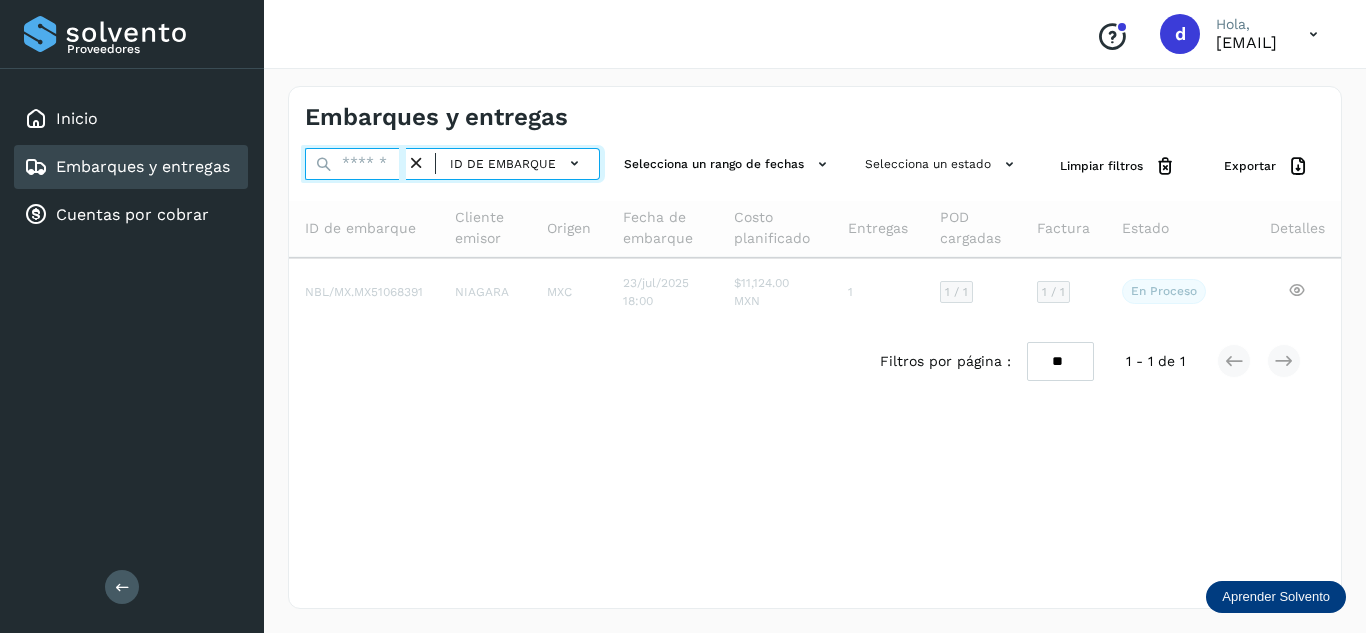 paste on "**********" 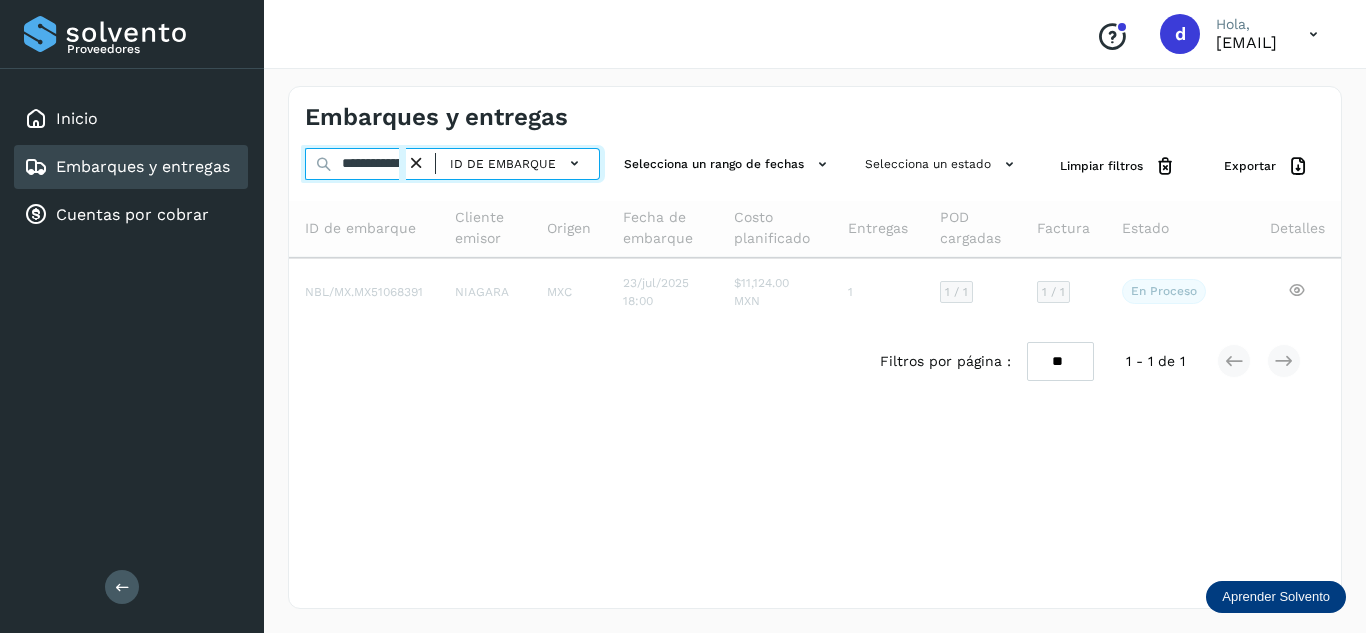 scroll, scrollTop: 0, scrollLeft: 77, axis: horizontal 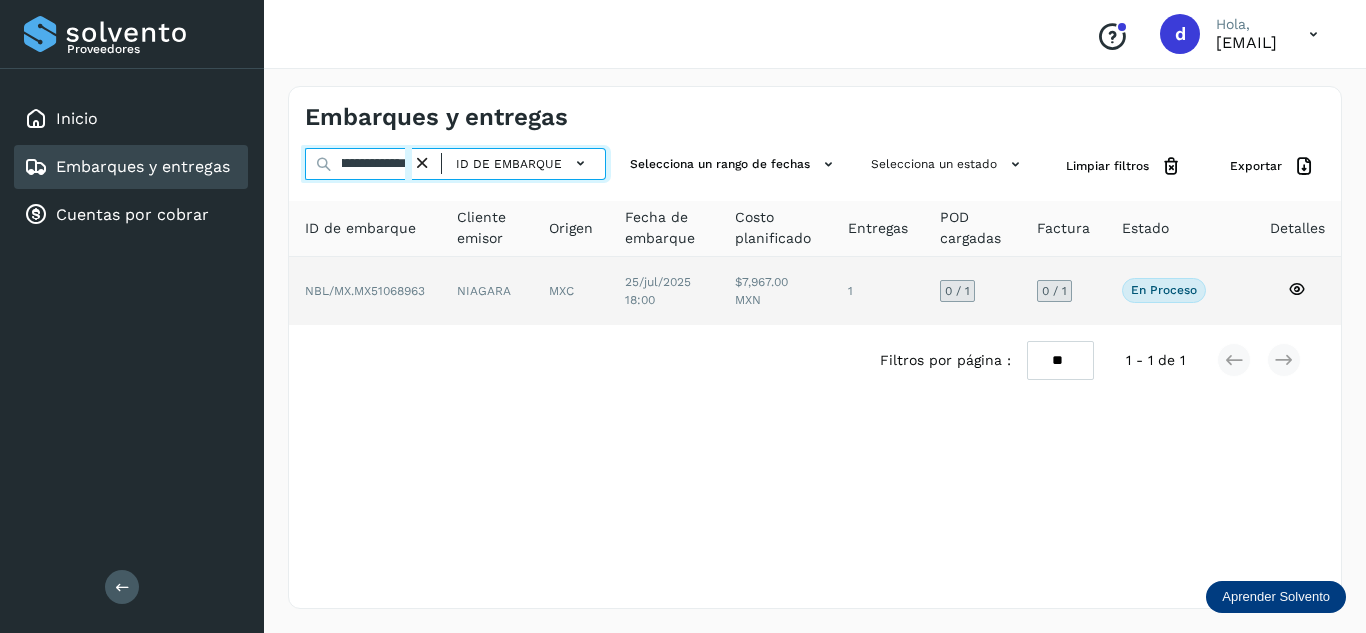 type on "**********" 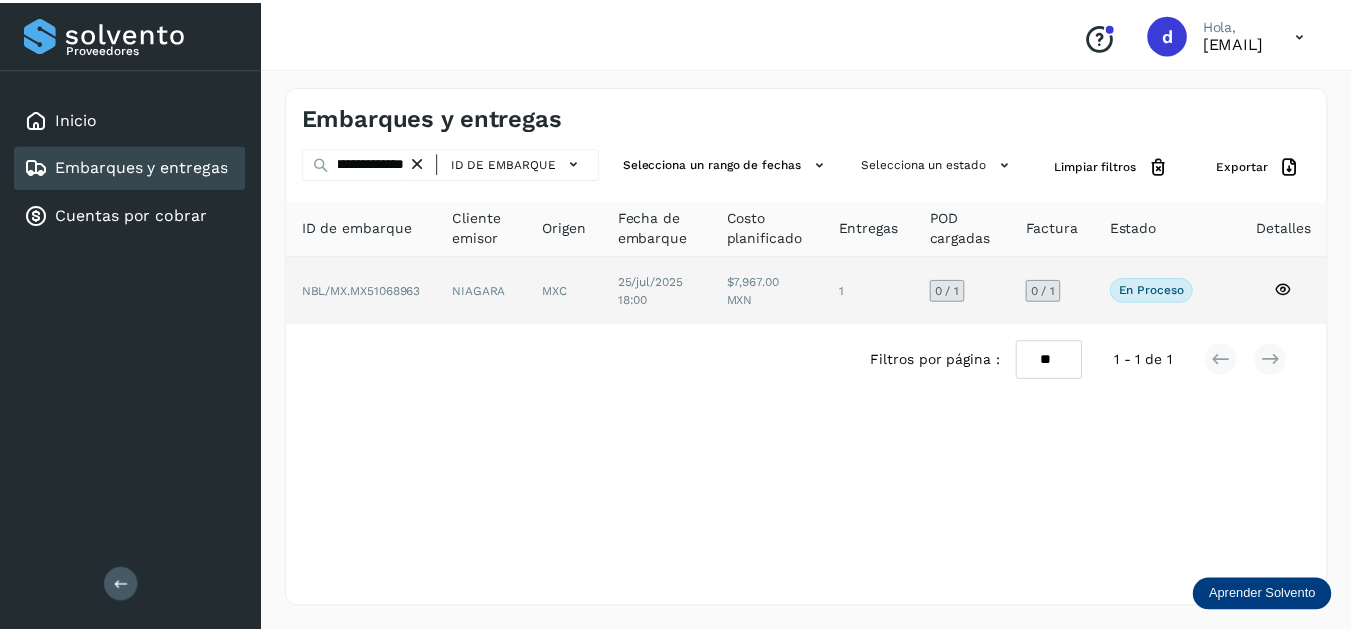 scroll, scrollTop: 0, scrollLeft: 0, axis: both 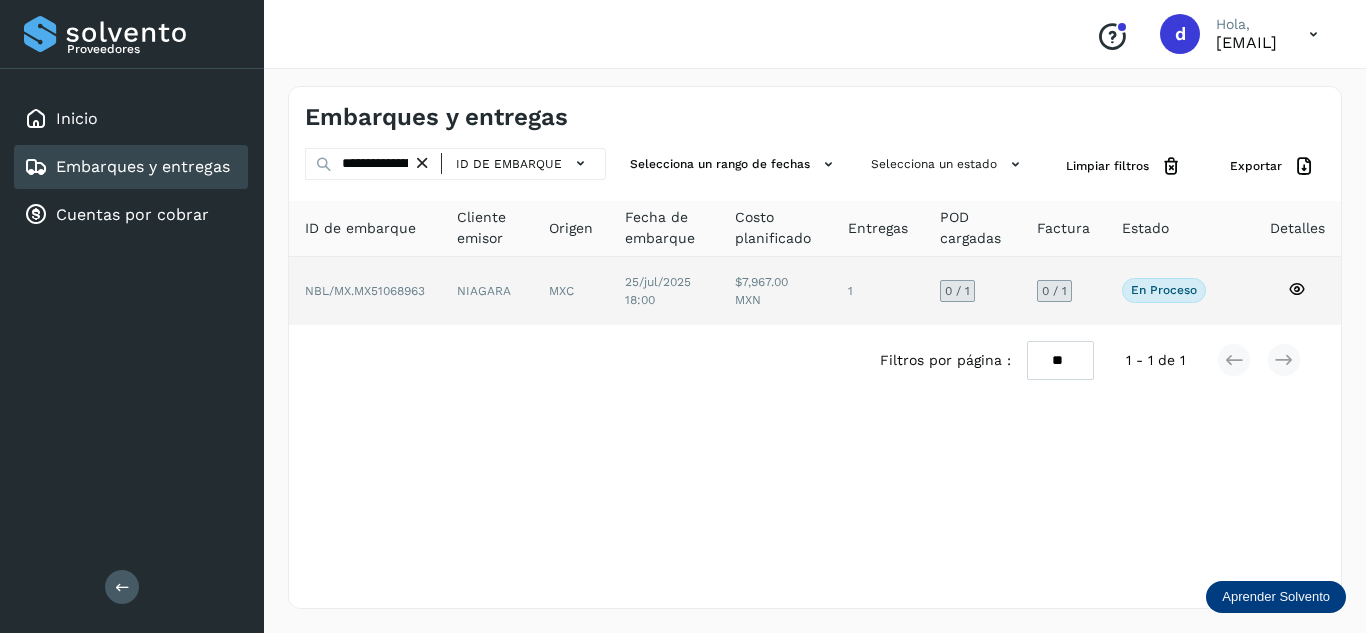 click 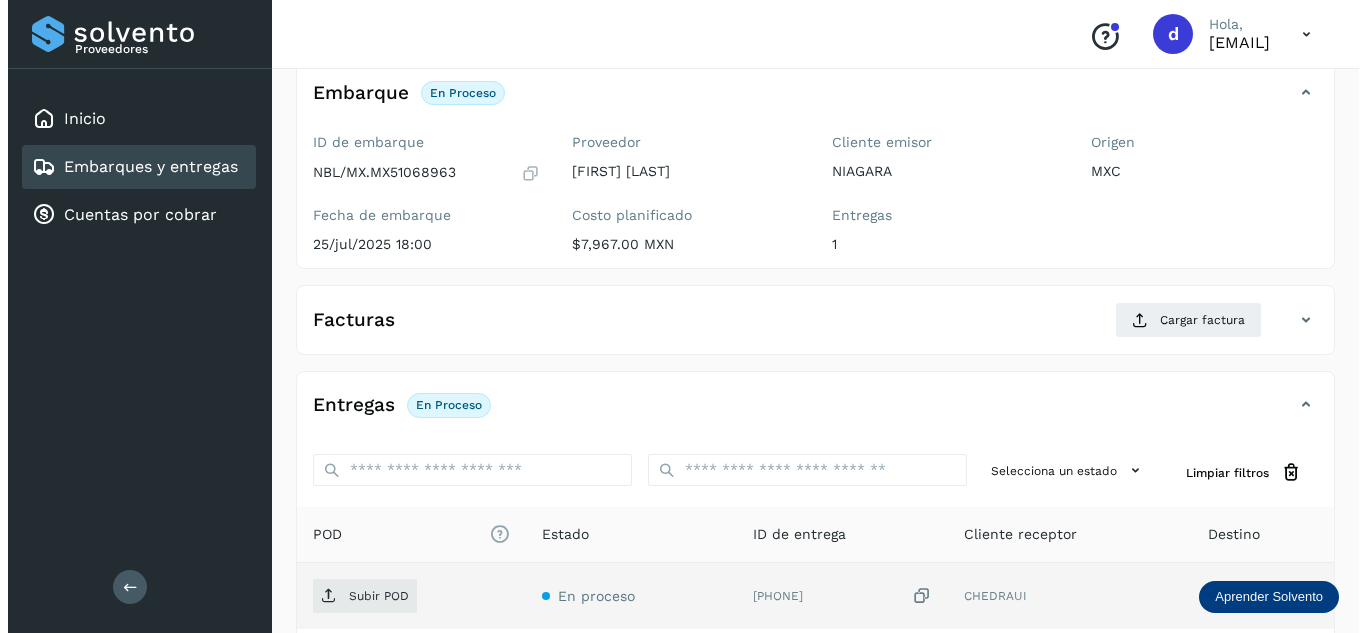 scroll, scrollTop: 316, scrollLeft: 0, axis: vertical 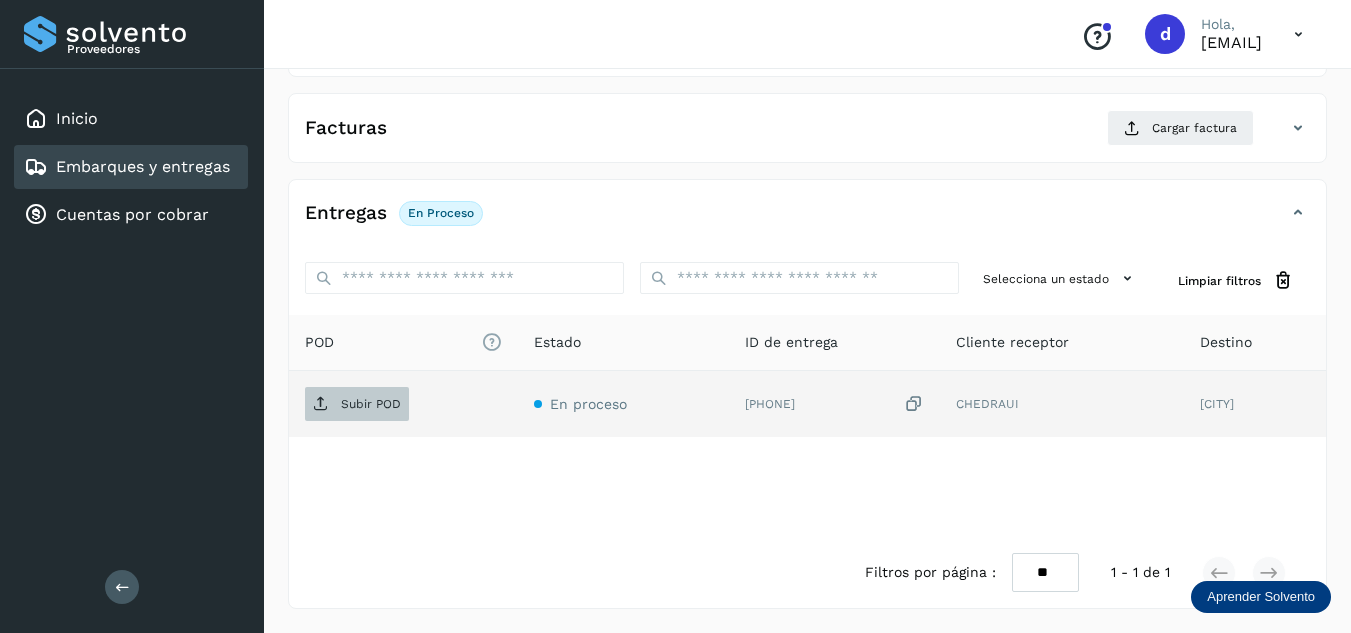 click on "Subir POD" at bounding box center [357, 404] 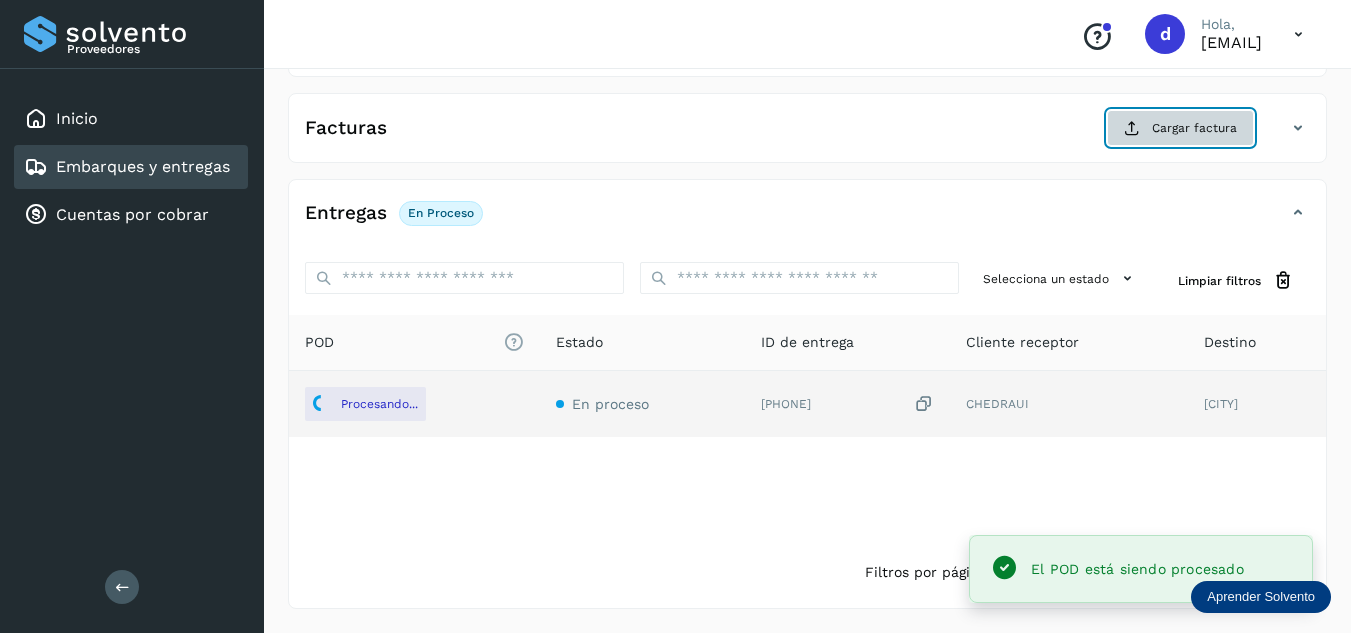 click on "Cargar factura" 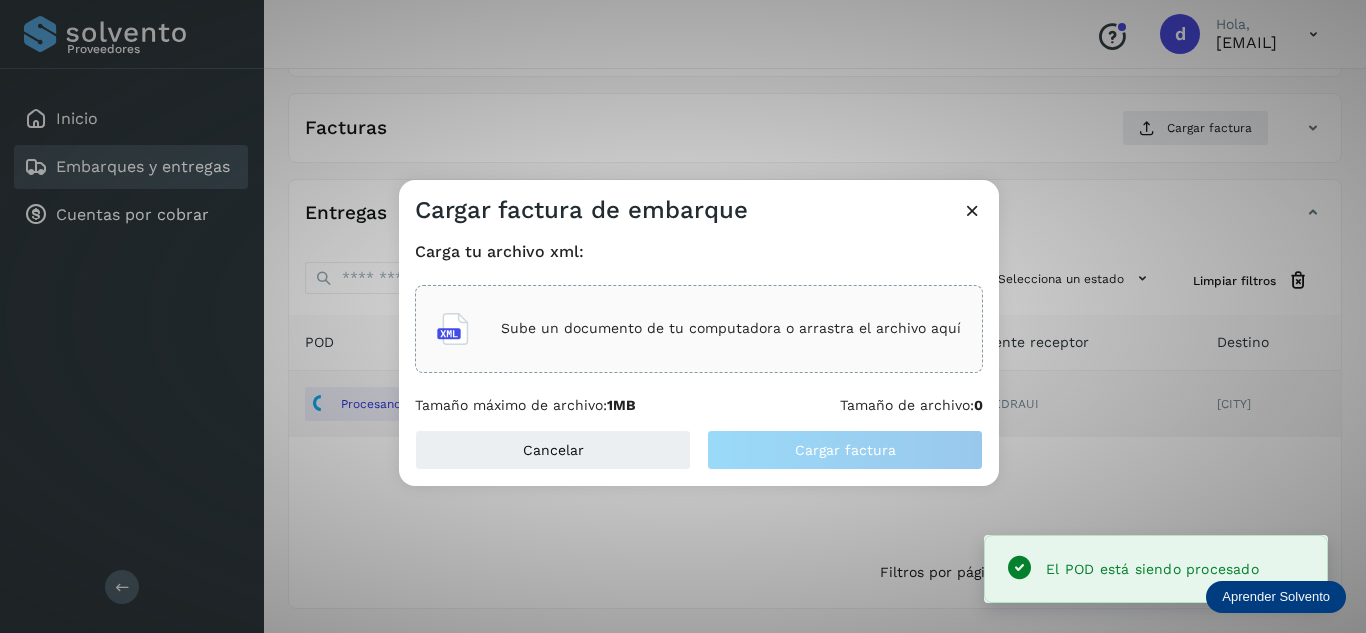 click on "Sube un documento de tu computadora o arrastra el archivo aquí" 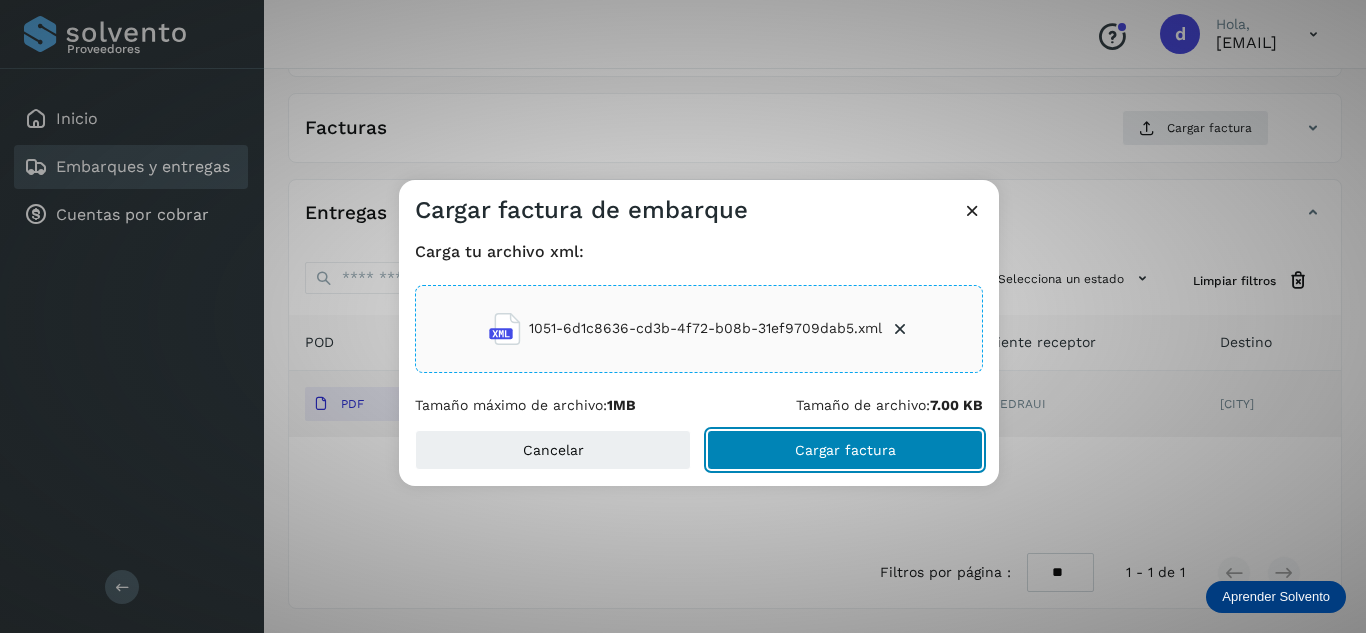 click on "Cargar factura" 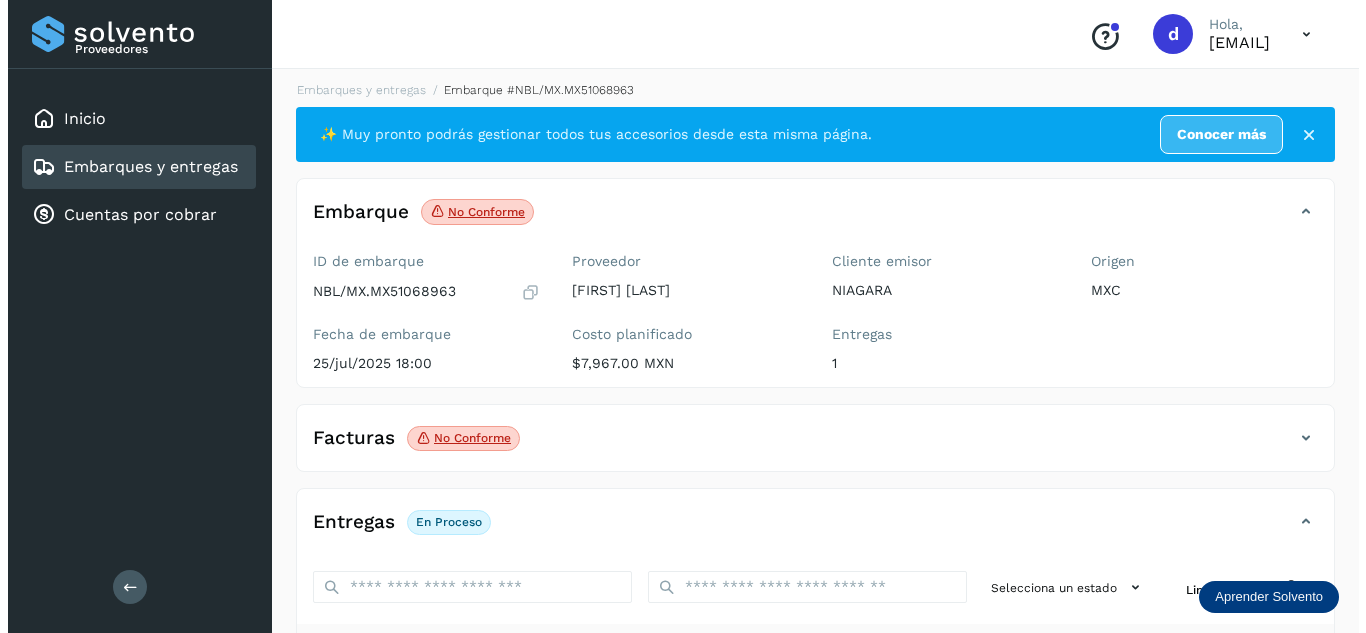 scroll, scrollTop: 0, scrollLeft: 0, axis: both 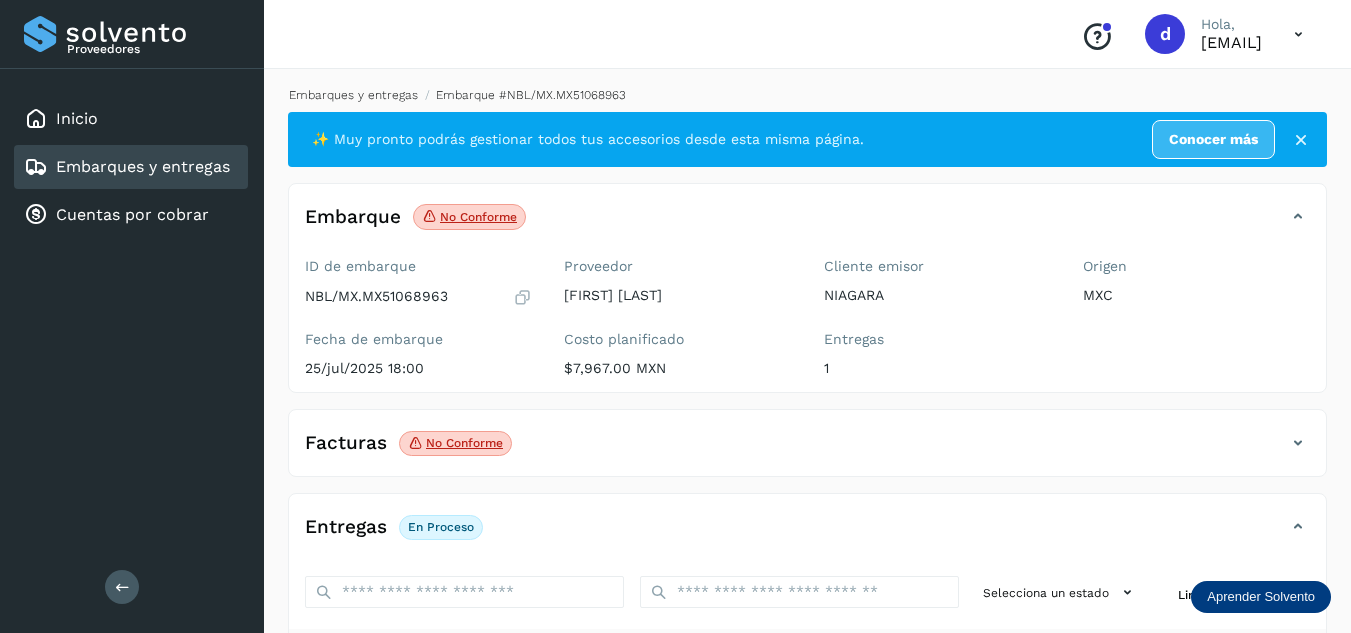 click on "Embarques y entregas" at bounding box center (353, 95) 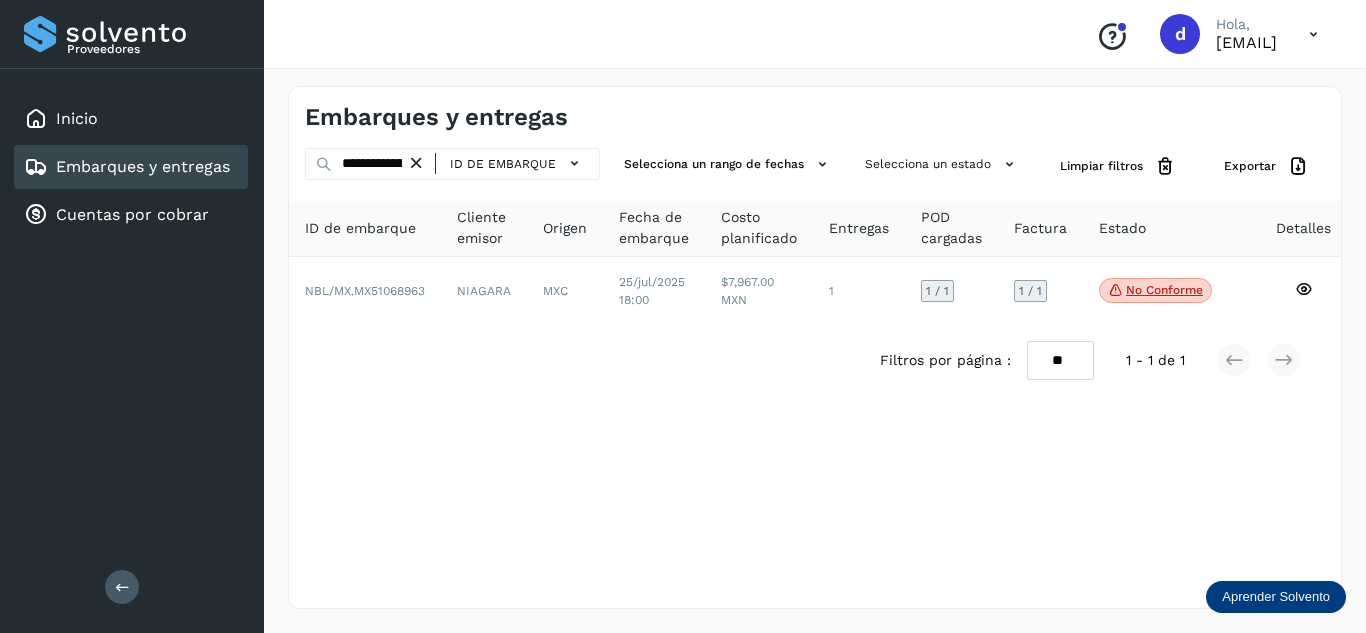 click at bounding box center [416, 163] 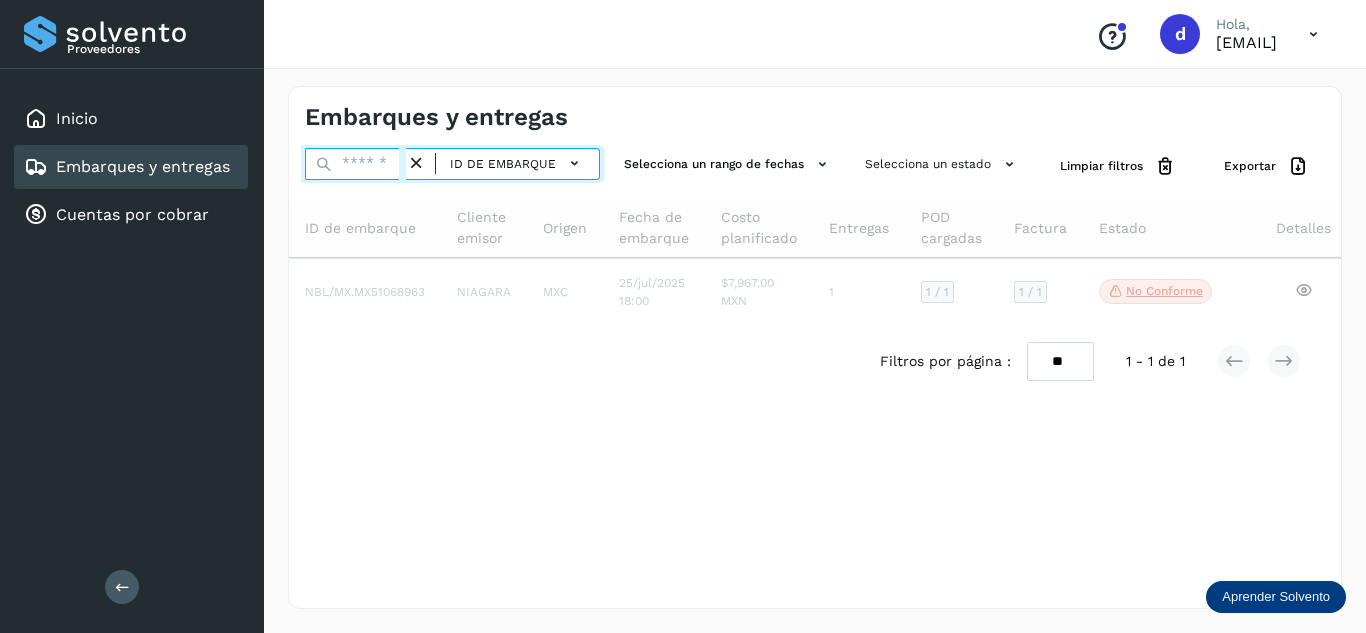 click at bounding box center [355, 164] 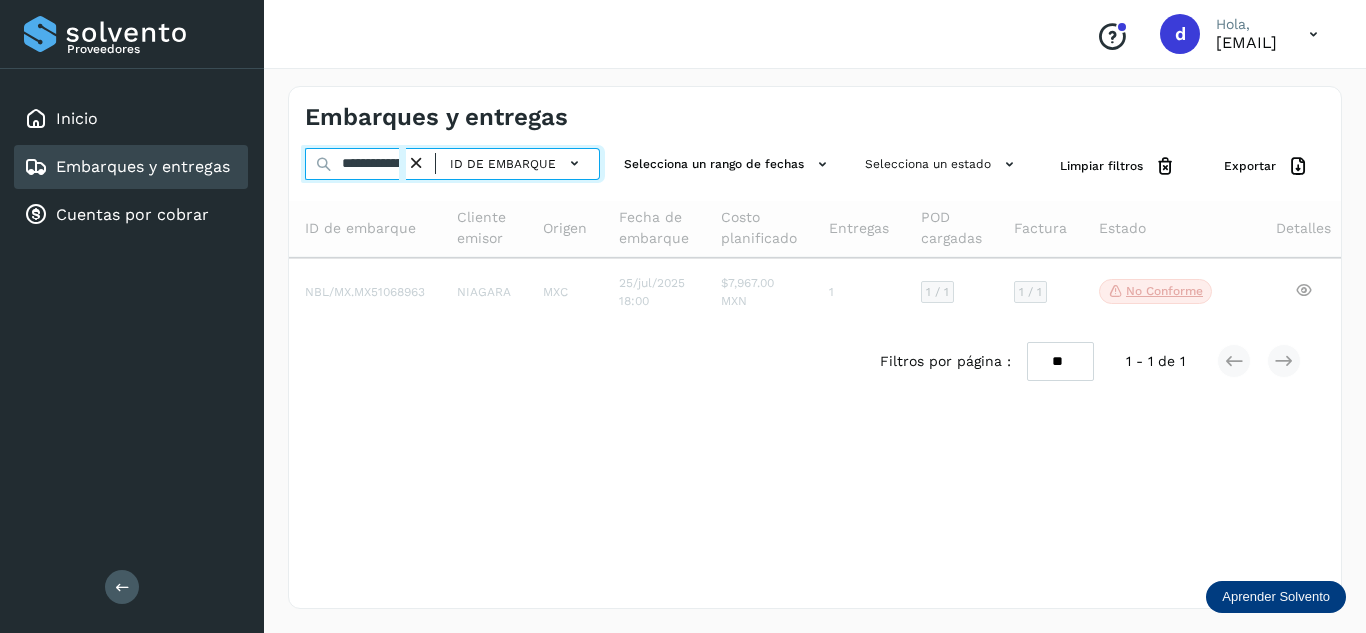 scroll, scrollTop: 0, scrollLeft: 76, axis: horizontal 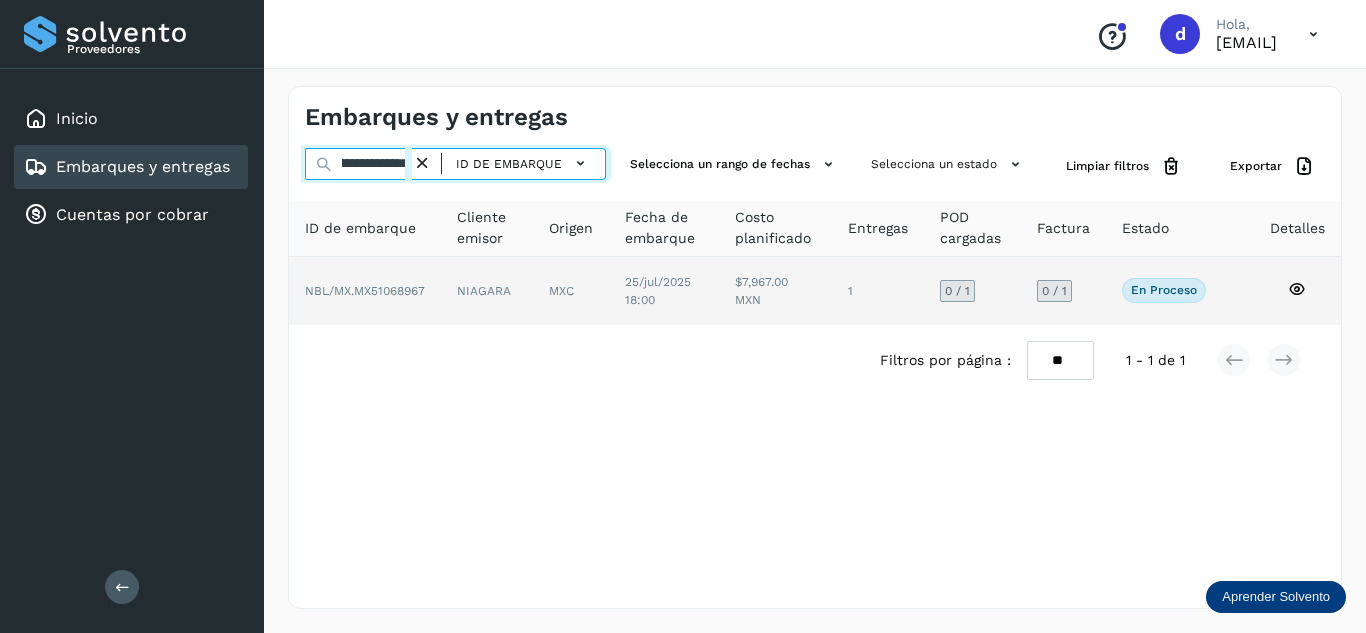 type on "**********" 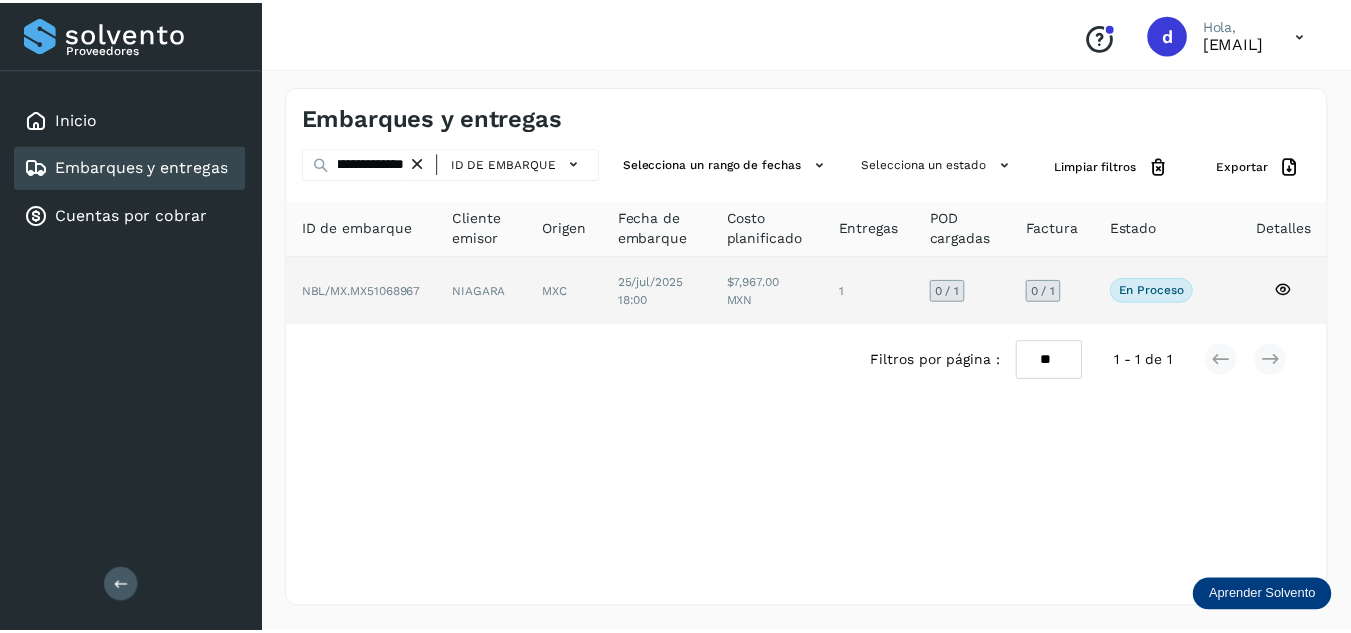 scroll, scrollTop: 0, scrollLeft: 0, axis: both 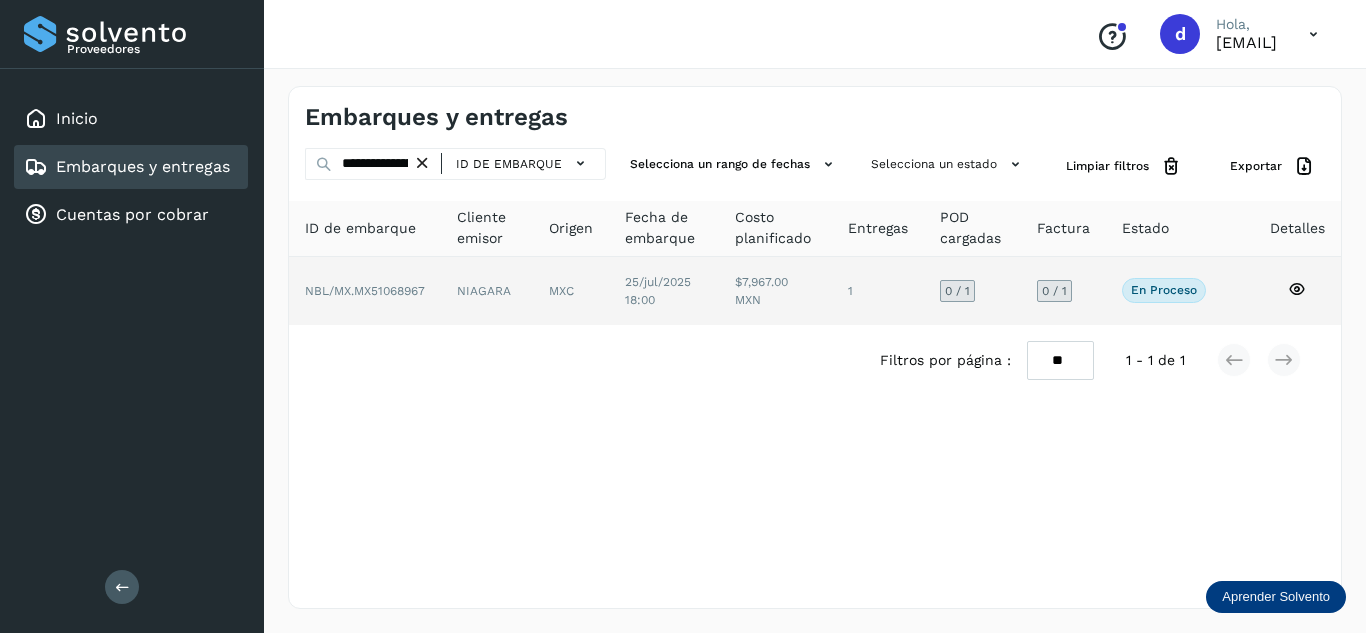 click 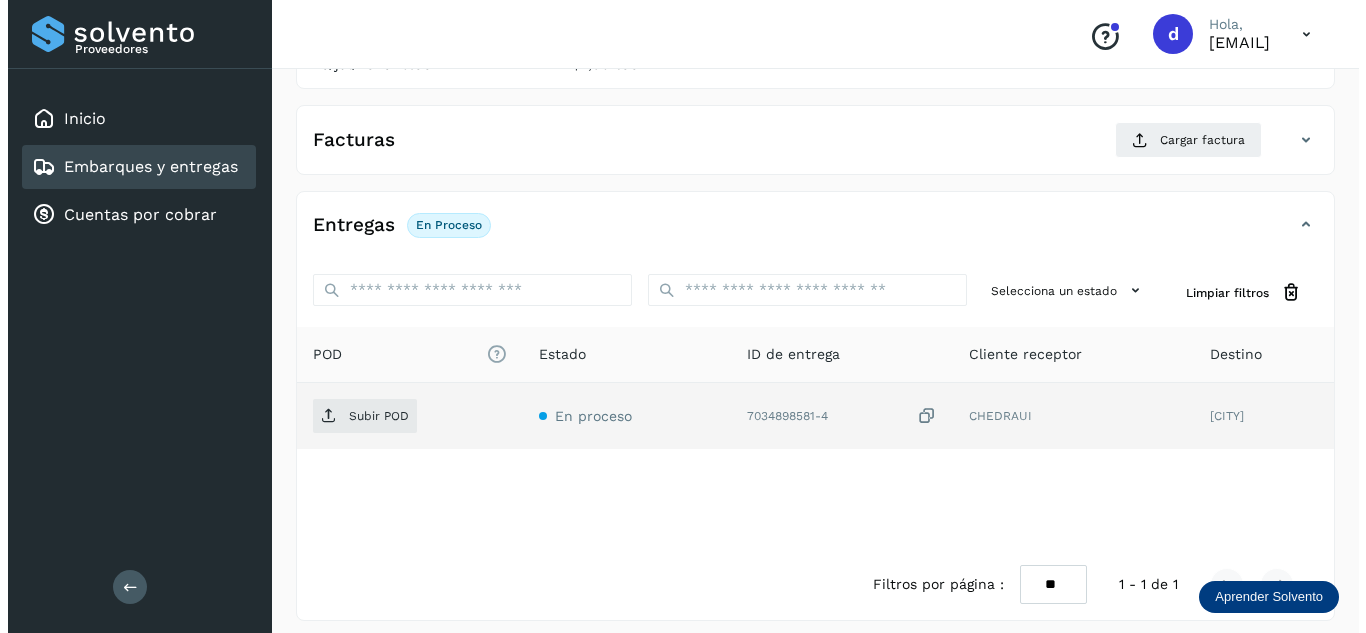 scroll, scrollTop: 316, scrollLeft: 0, axis: vertical 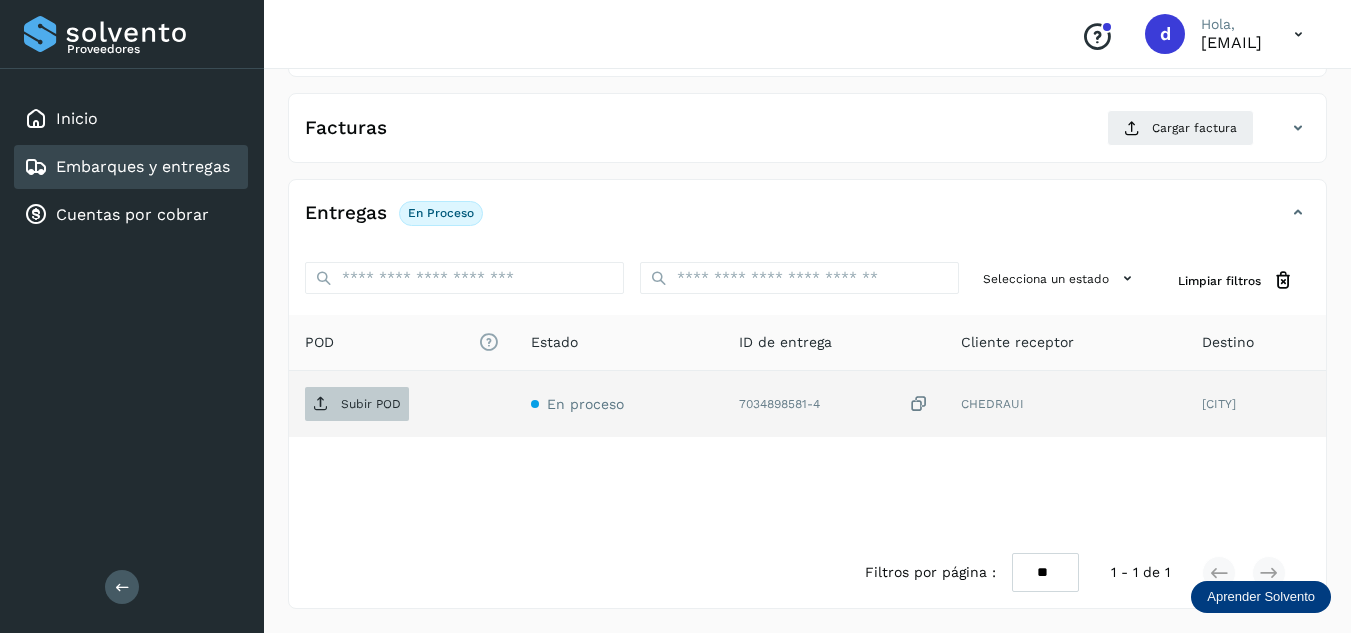 click on "Subir POD" at bounding box center [371, 404] 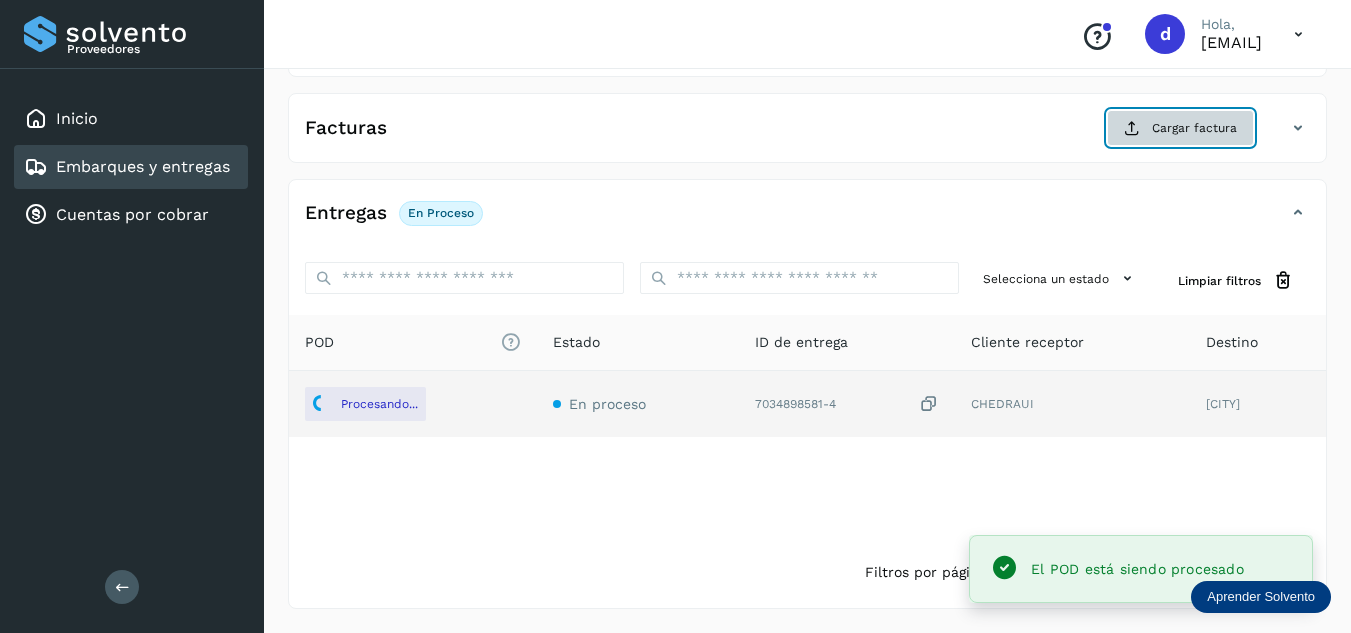 click on "Cargar factura" at bounding box center [1180, 128] 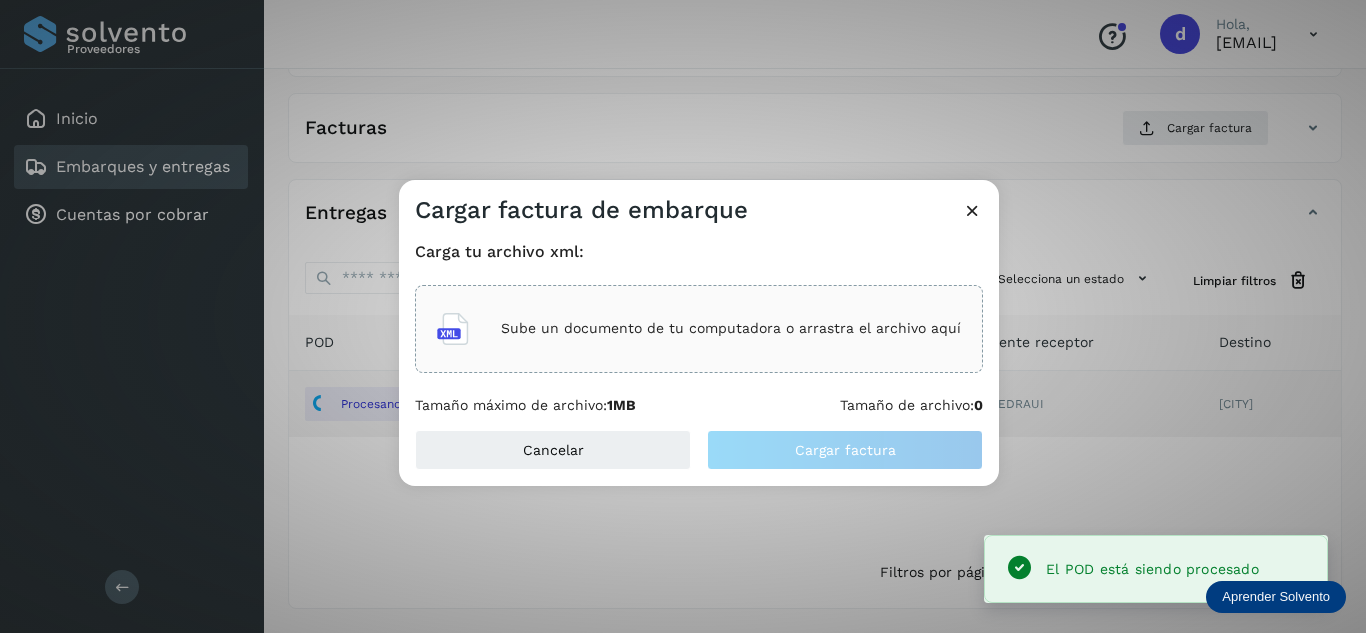 click on "Sube un documento de tu computadora o arrastra el archivo aquí" at bounding box center (731, 328) 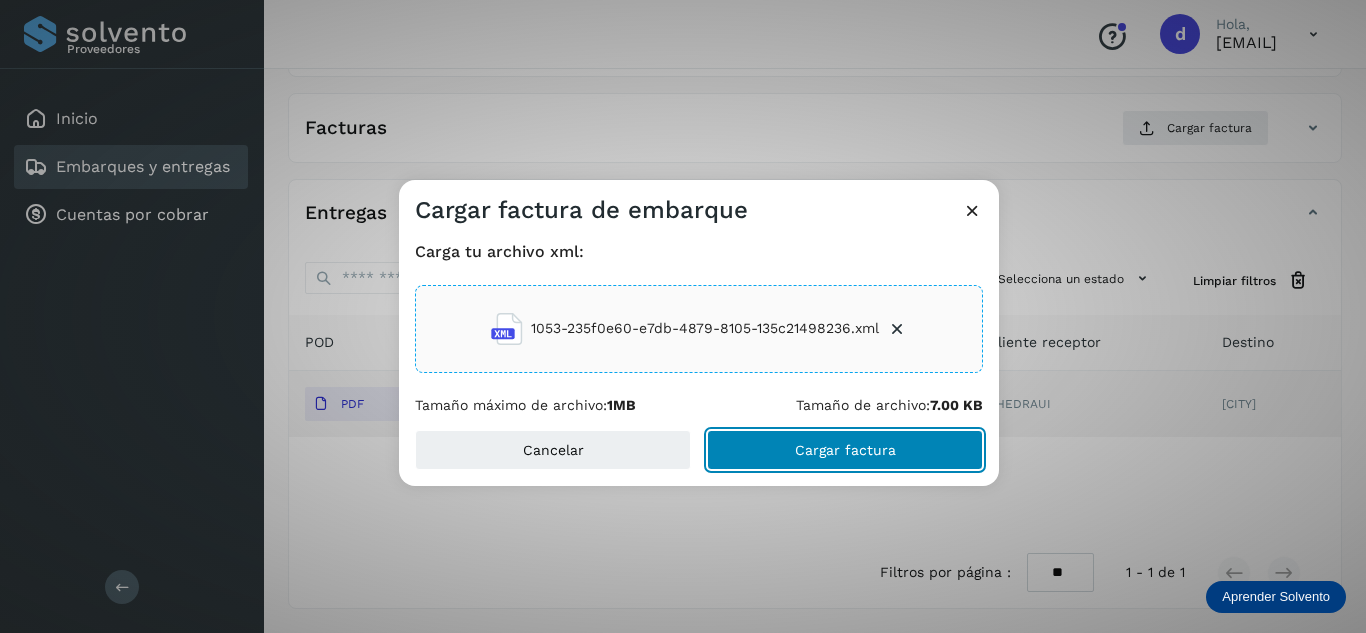 click on "Cargar factura" 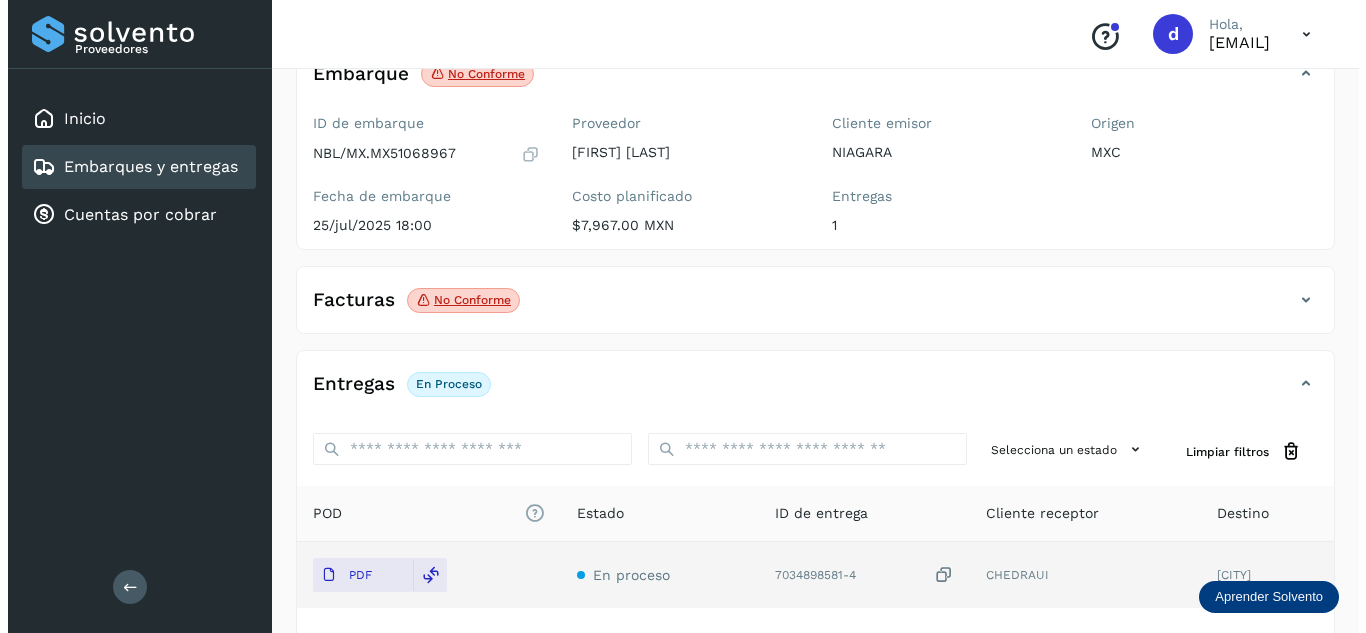 scroll, scrollTop: 0, scrollLeft: 0, axis: both 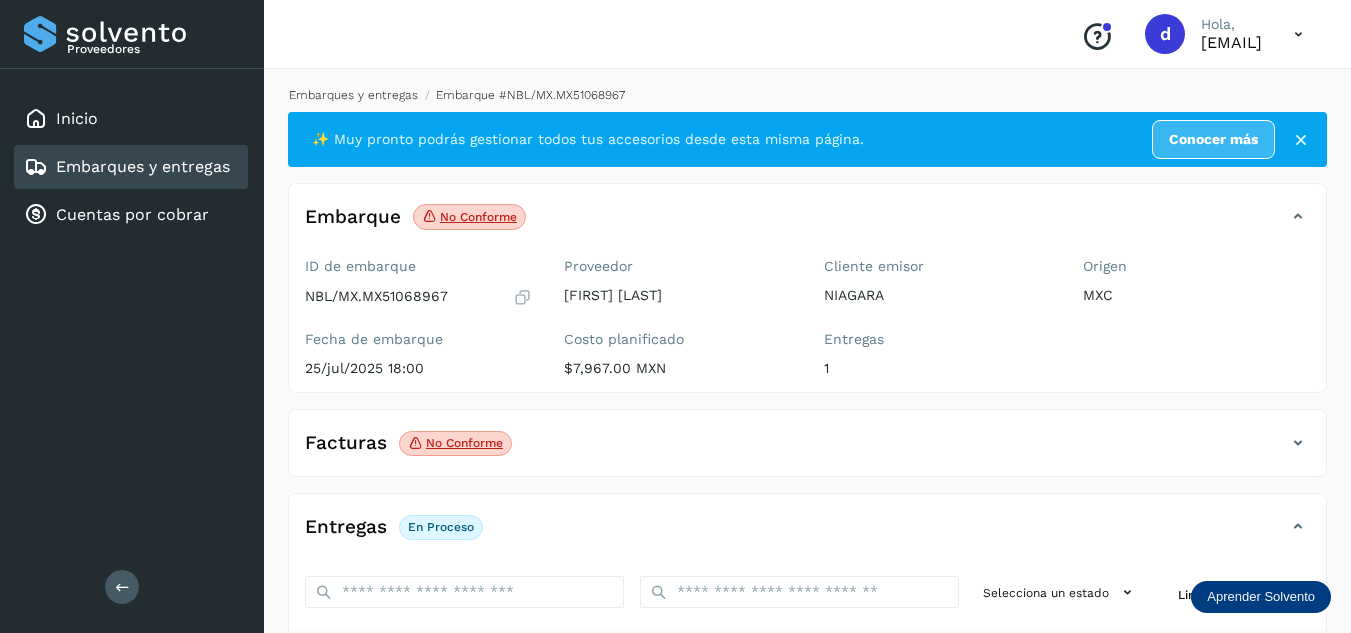 click on "Embarques y entregas" at bounding box center (353, 95) 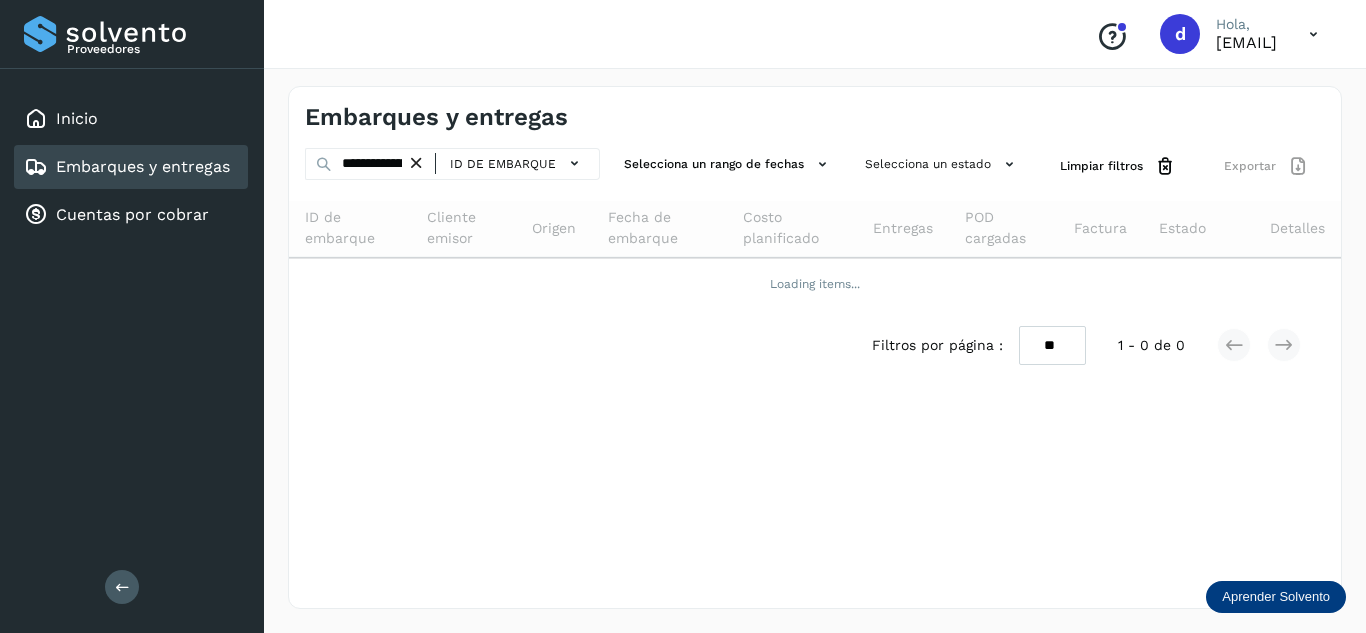 click at bounding box center (416, 163) 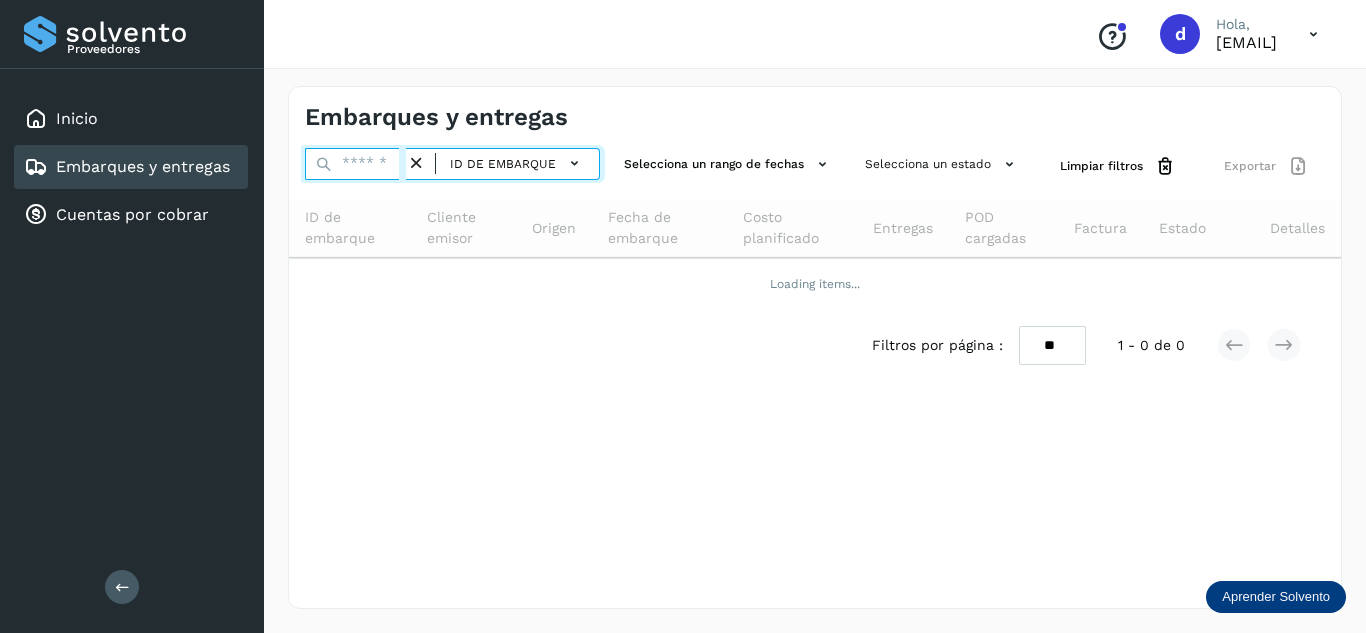 click at bounding box center [355, 164] 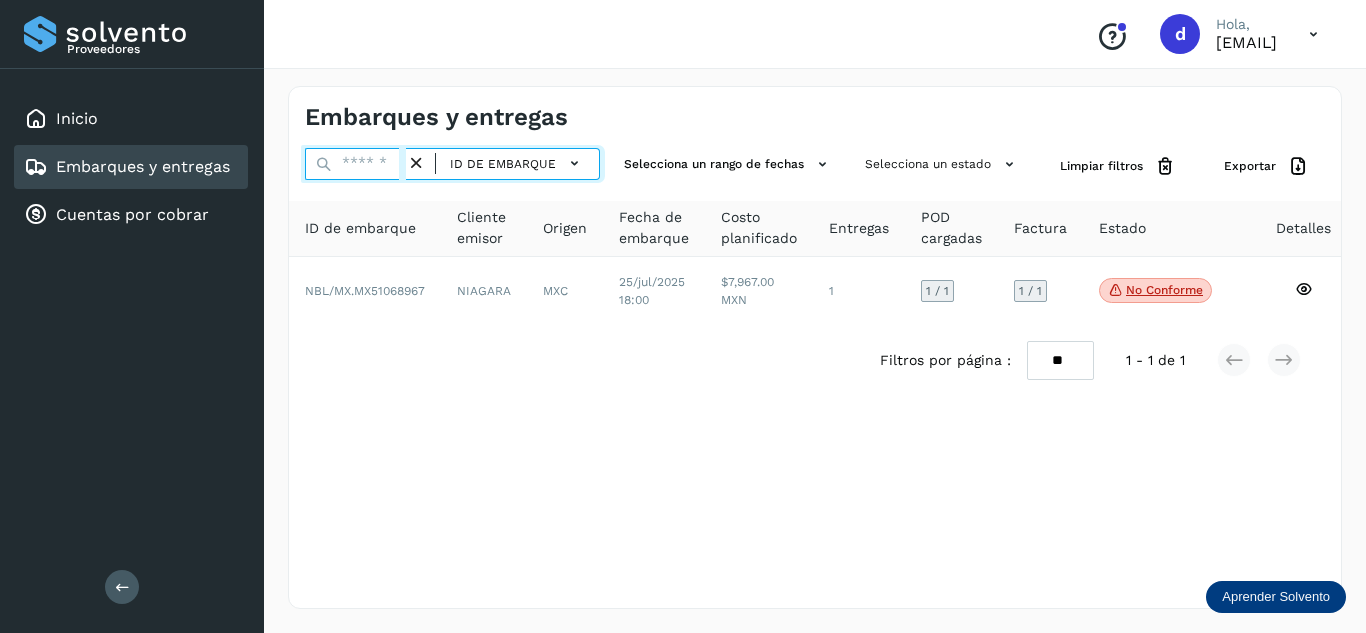 paste on "**********" 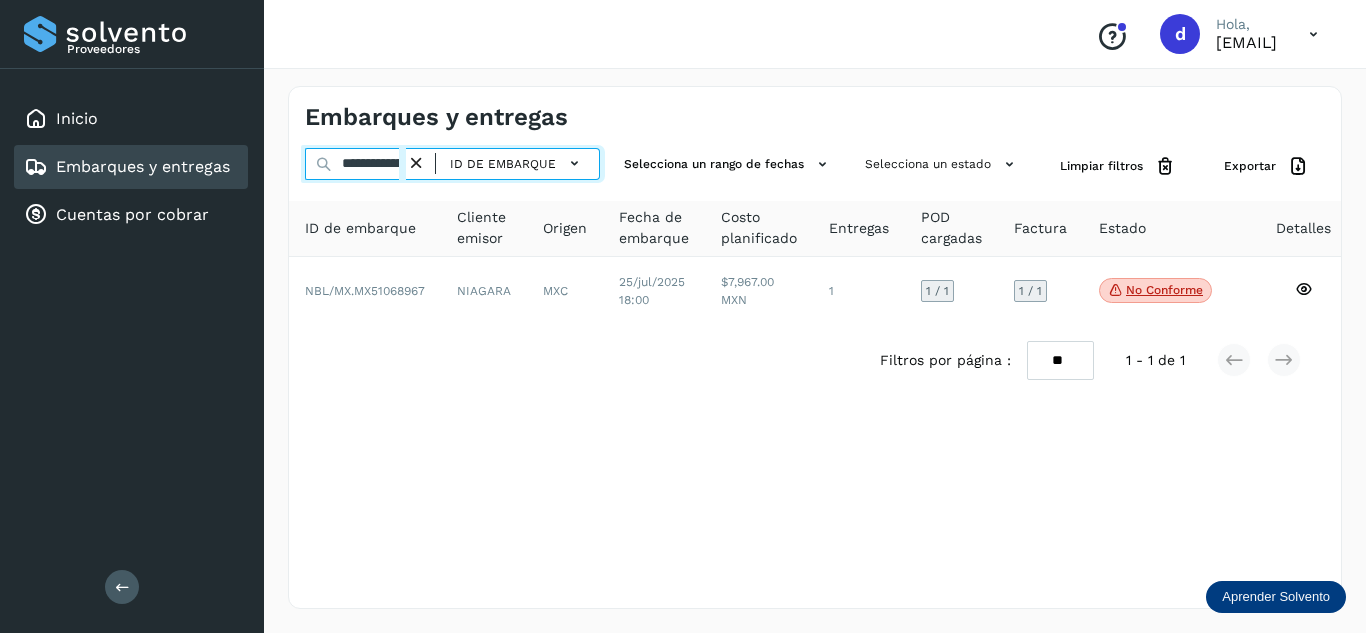 scroll, scrollTop: 0, scrollLeft: 77, axis: horizontal 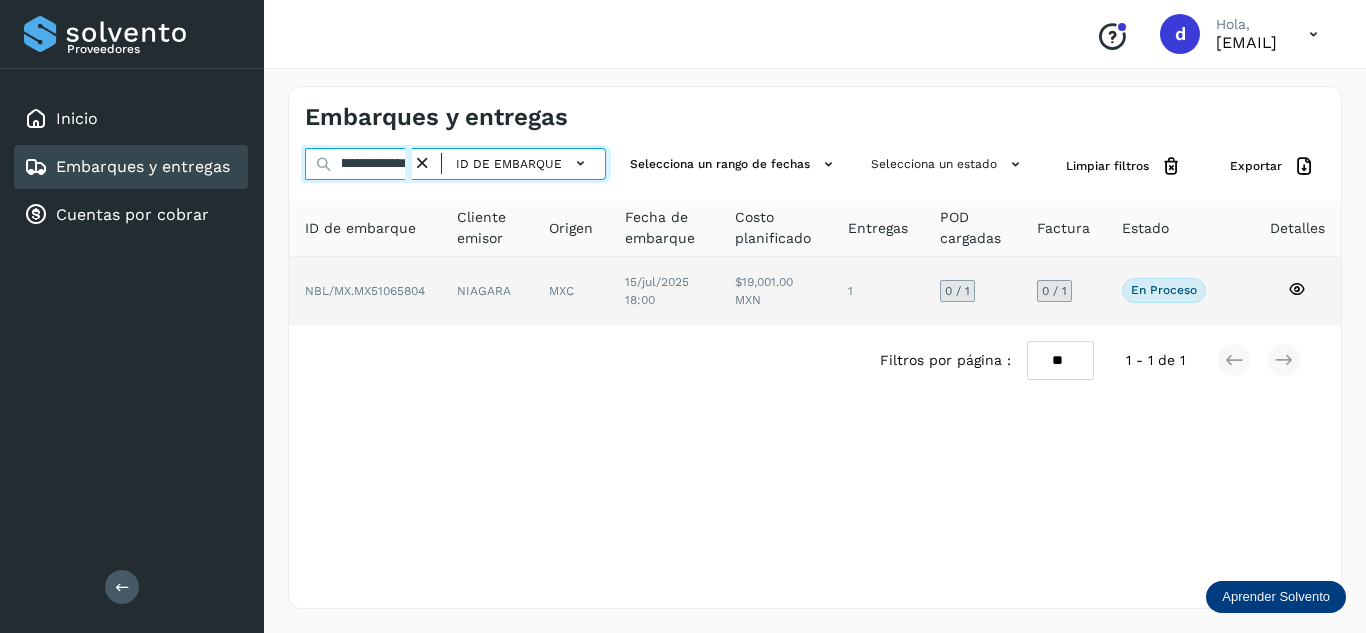type on "**********" 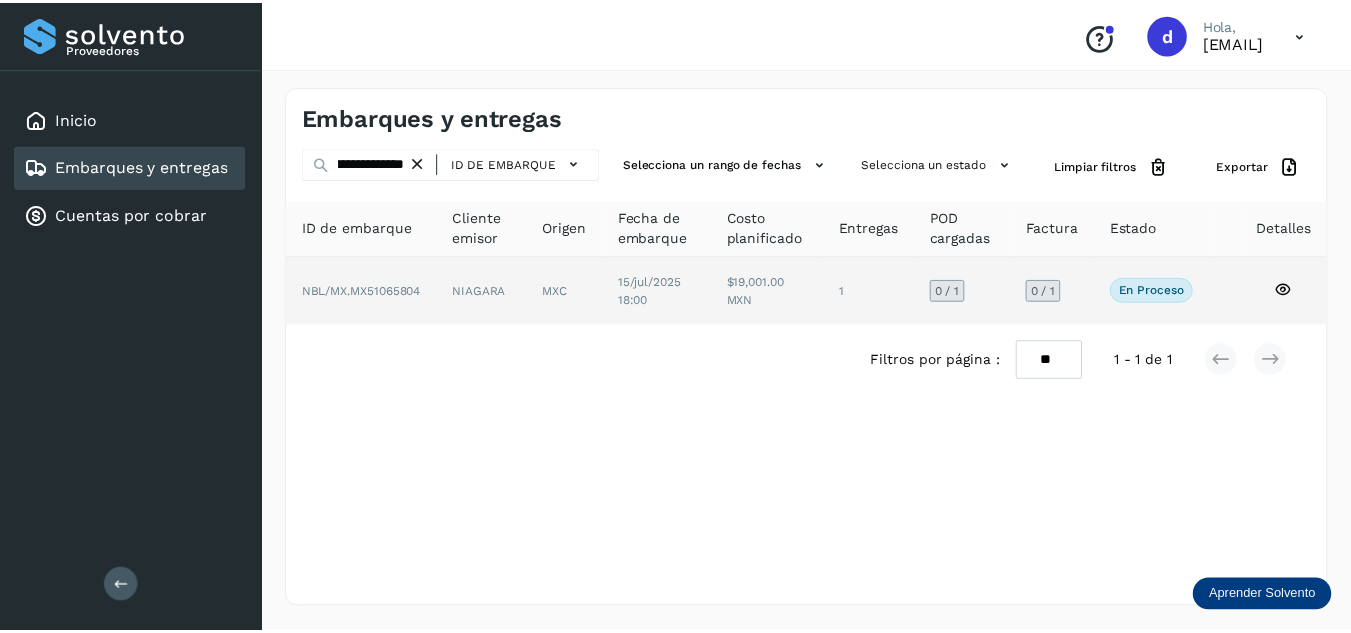 scroll, scrollTop: 0, scrollLeft: 0, axis: both 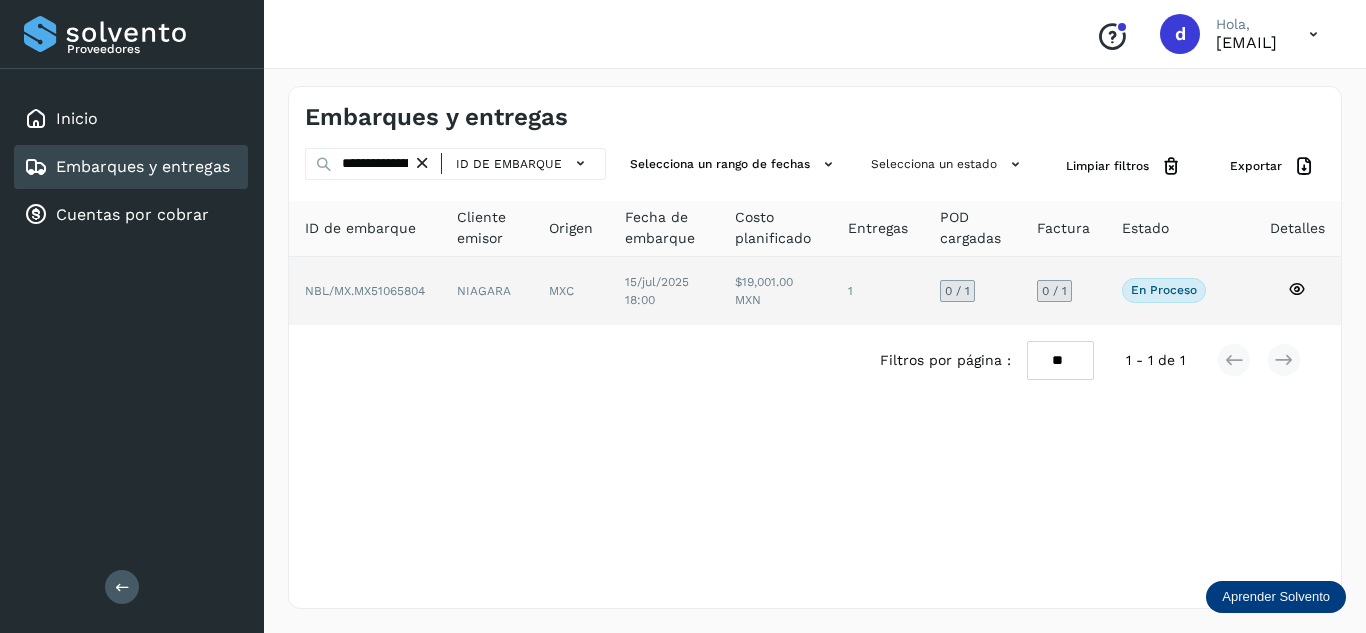 click 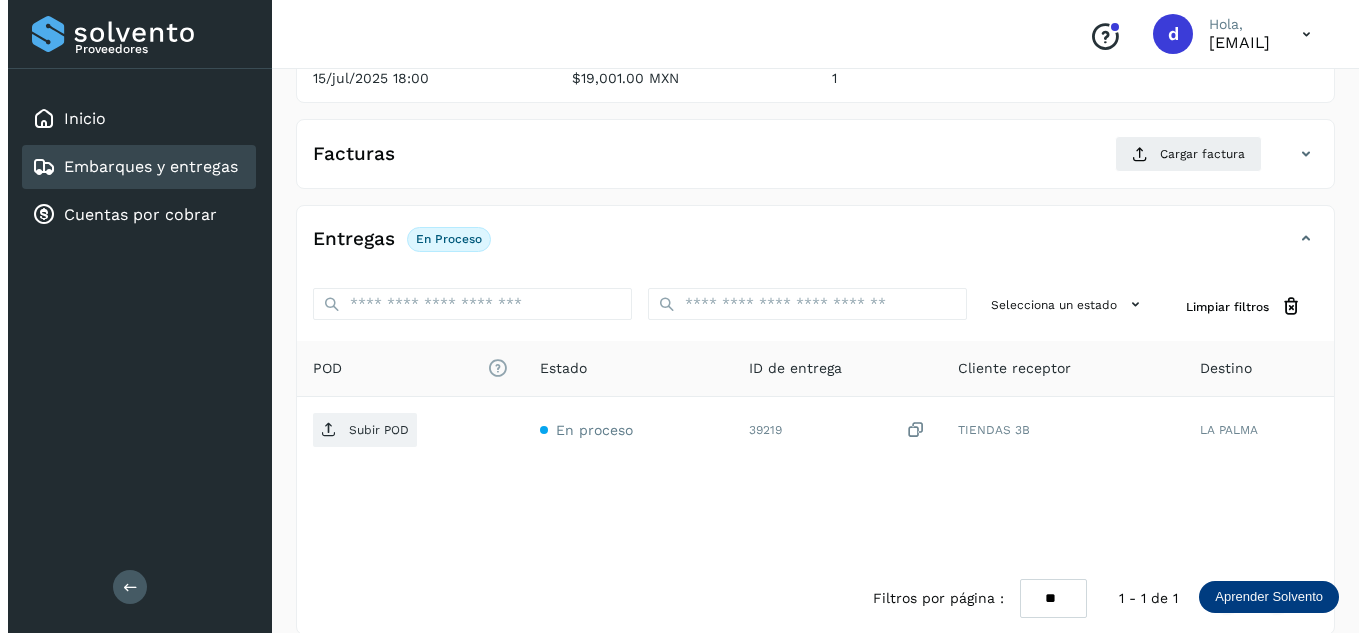 scroll, scrollTop: 316, scrollLeft: 0, axis: vertical 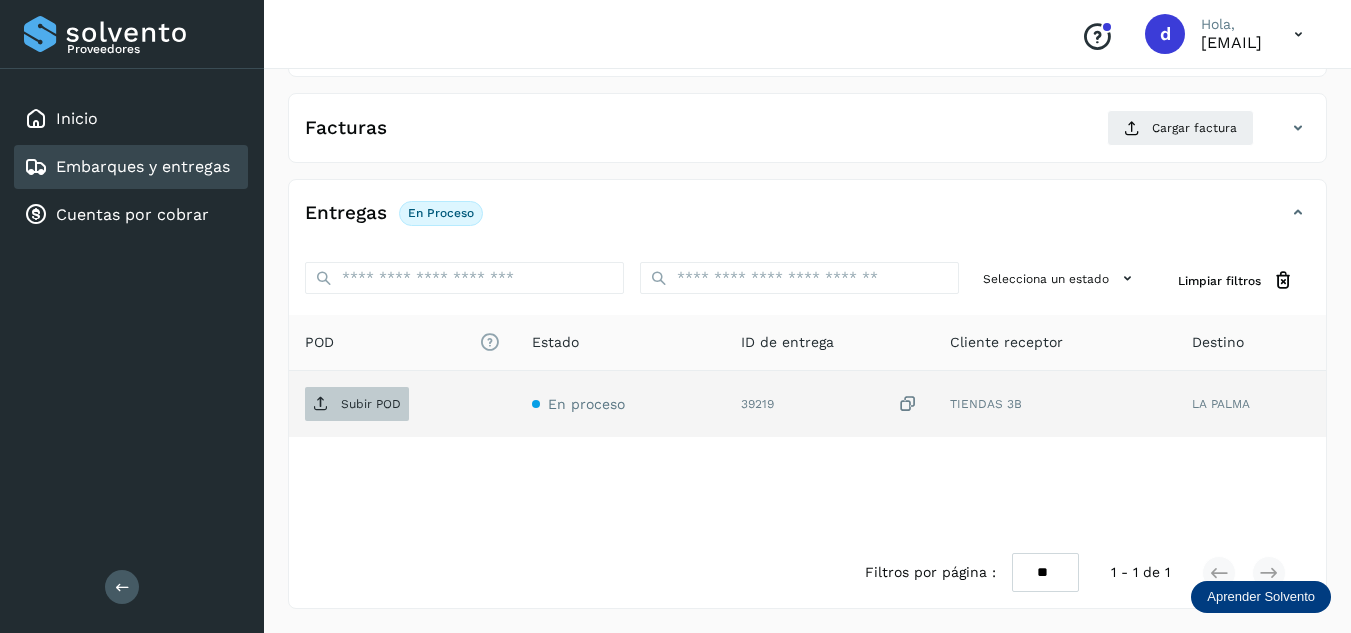 click on "Subir POD" at bounding box center [357, 404] 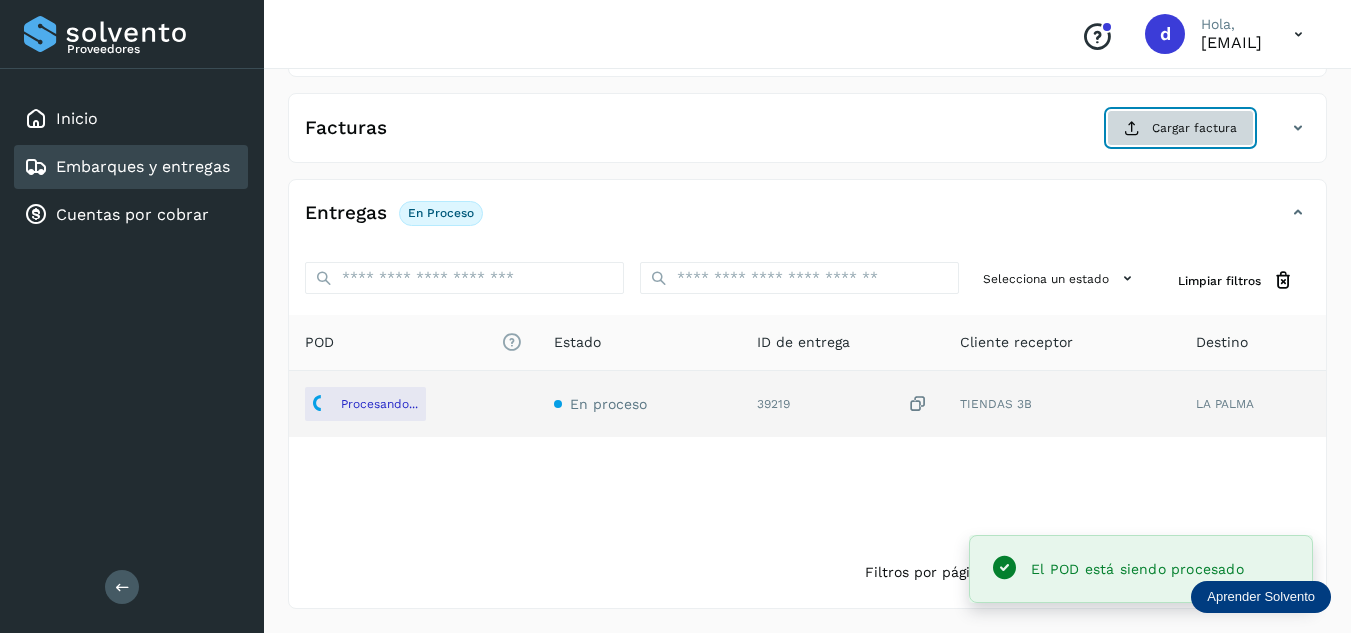 click on "Cargar factura" 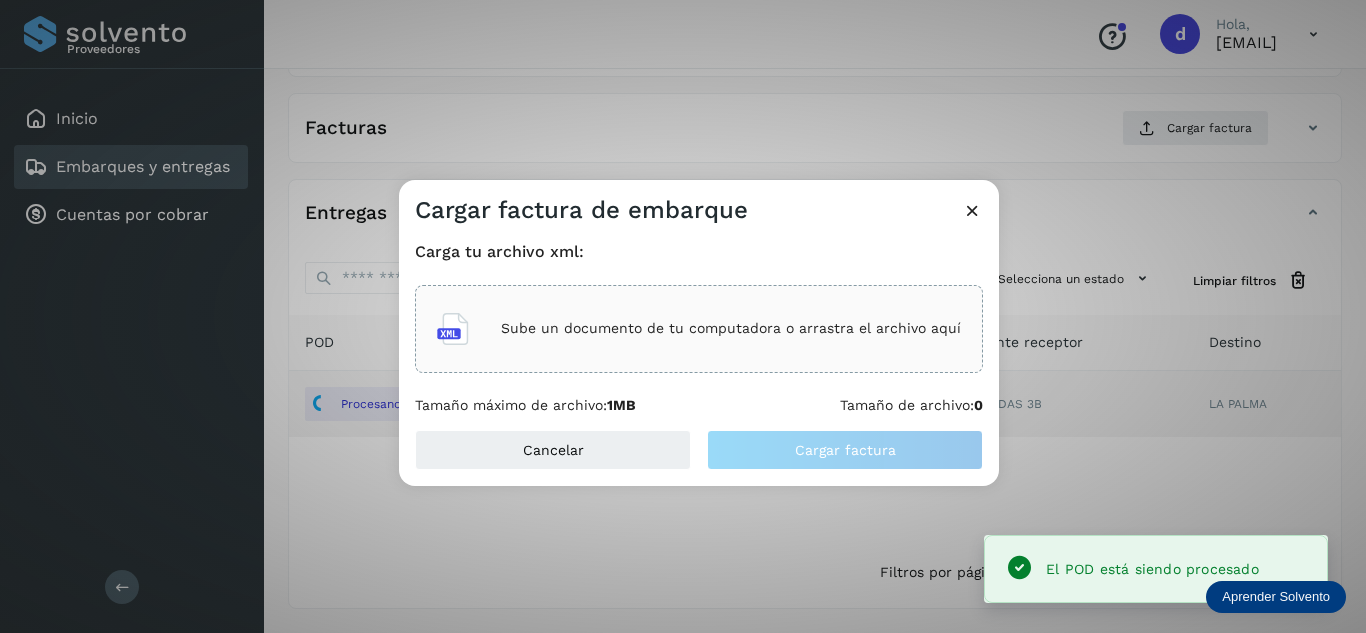 click on "Sube un documento de tu computadora o arrastra el archivo aquí" at bounding box center (699, 329) 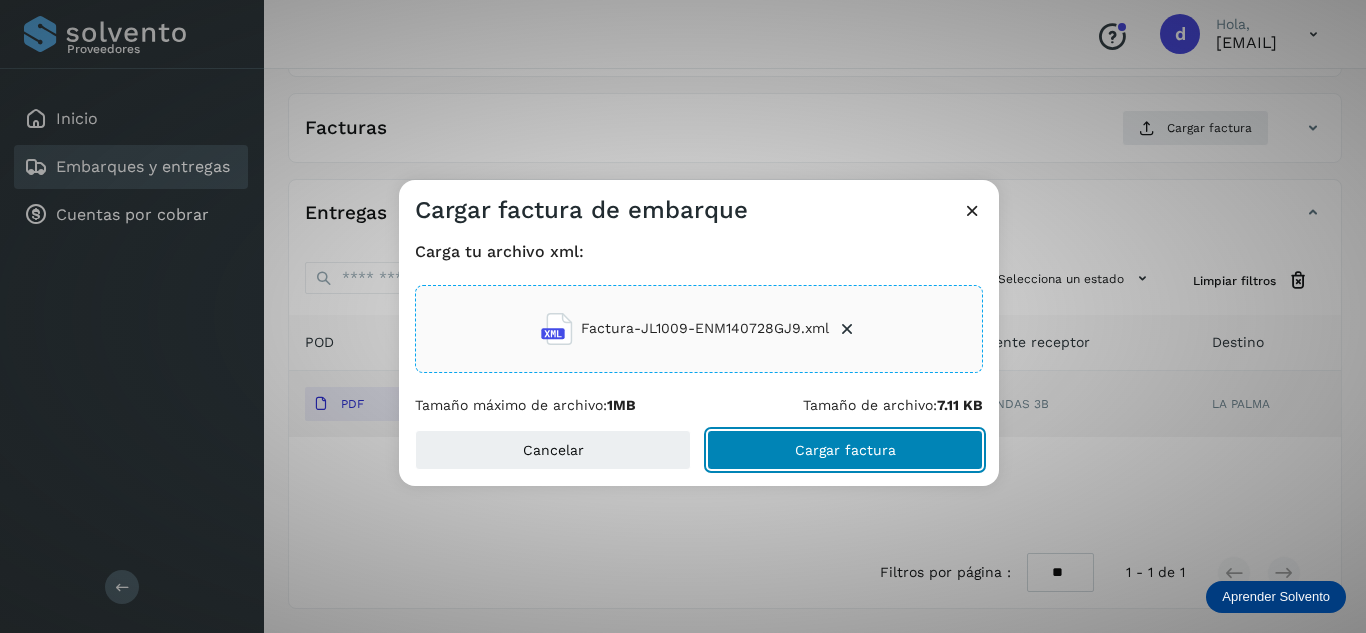 click on "Cargar factura" 